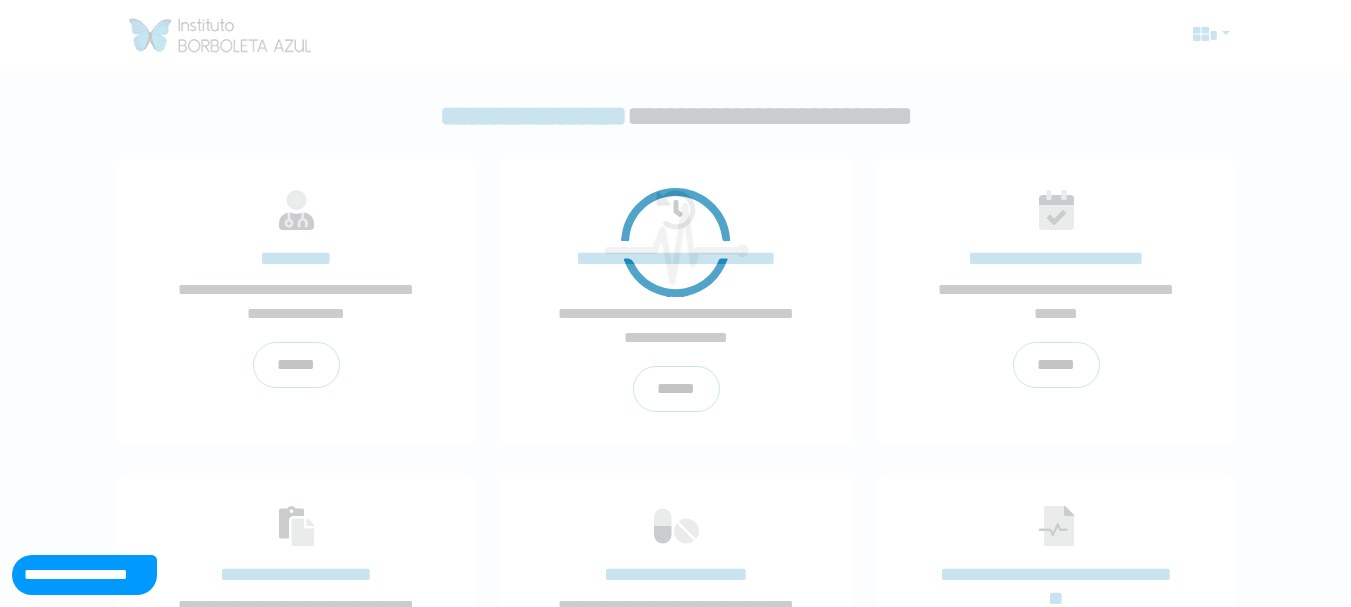 scroll, scrollTop: 0, scrollLeft: 0, axis: both 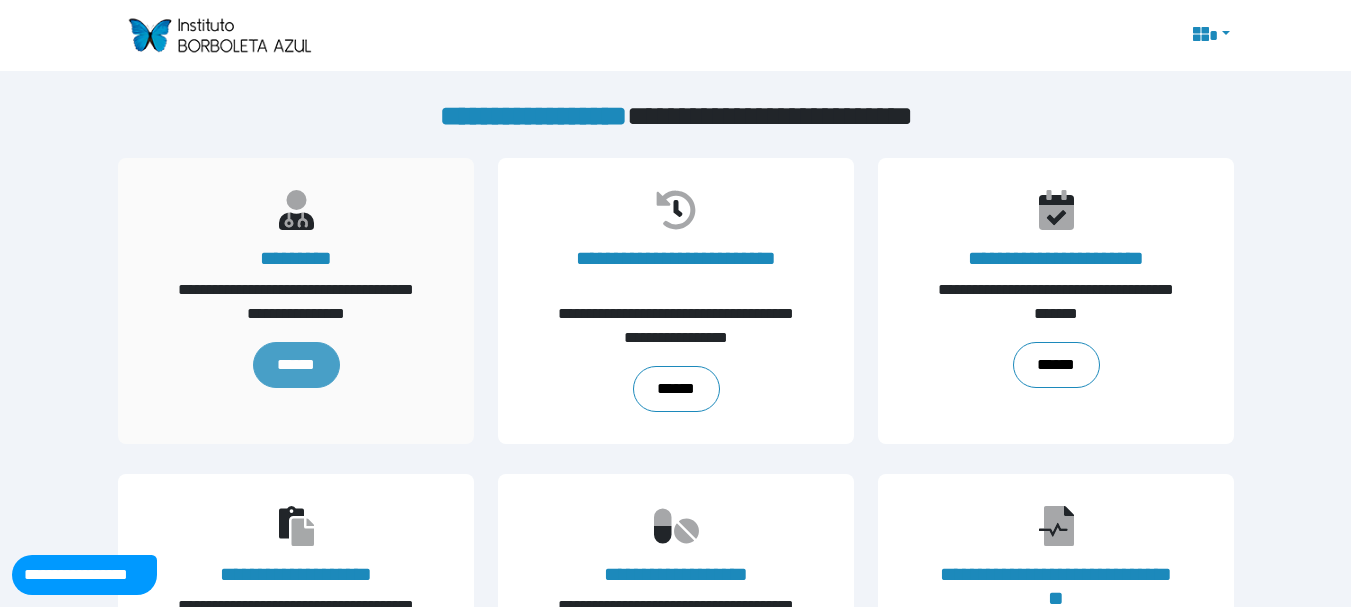 click on "******" at bounding box center (295, 365) 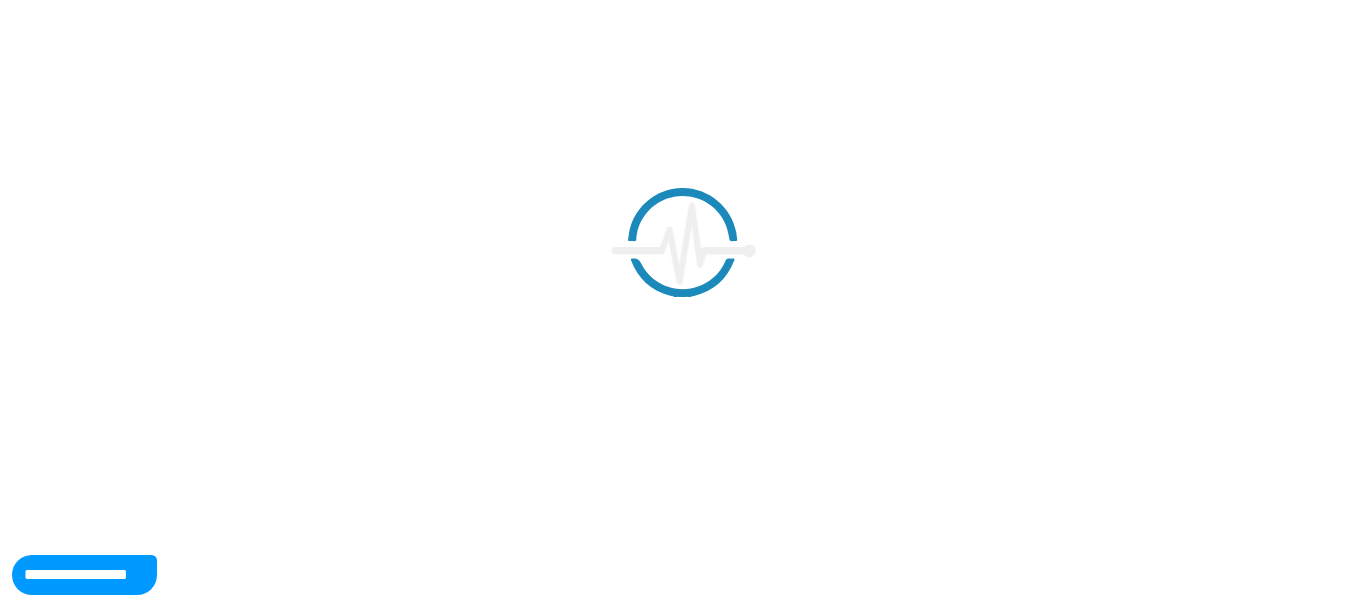 scroll, scrollTop: 0, scrollLeft: 0, axis: both 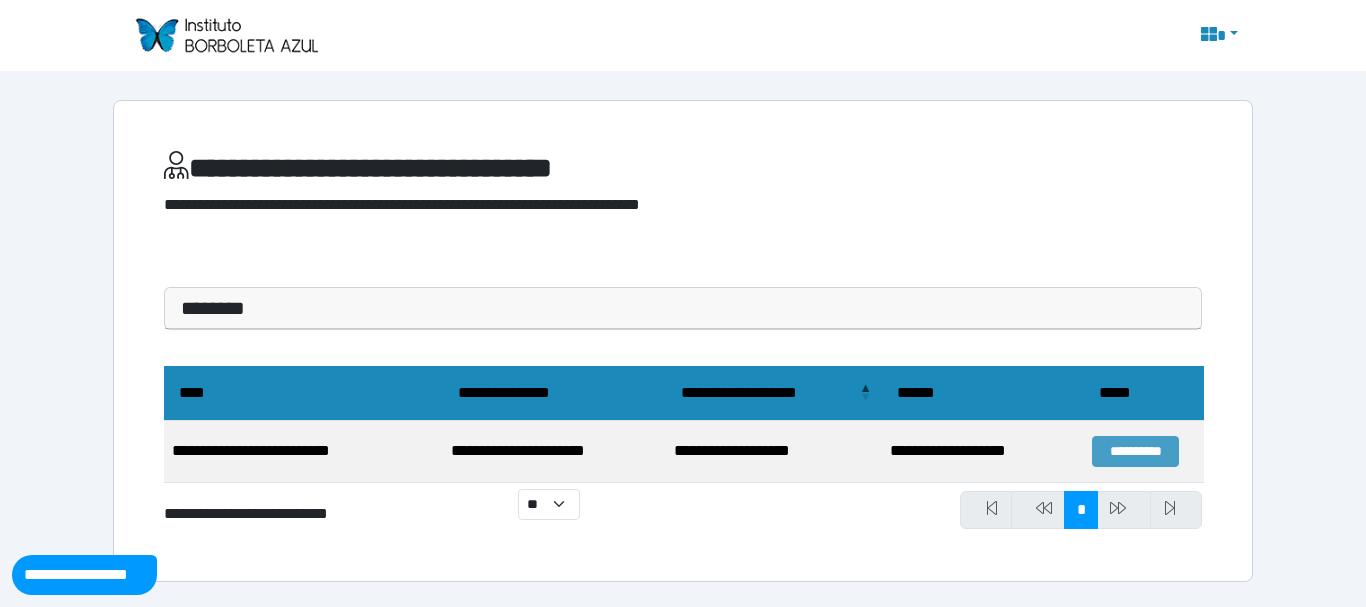 click on "**********" at bounding box center (1135, 451) 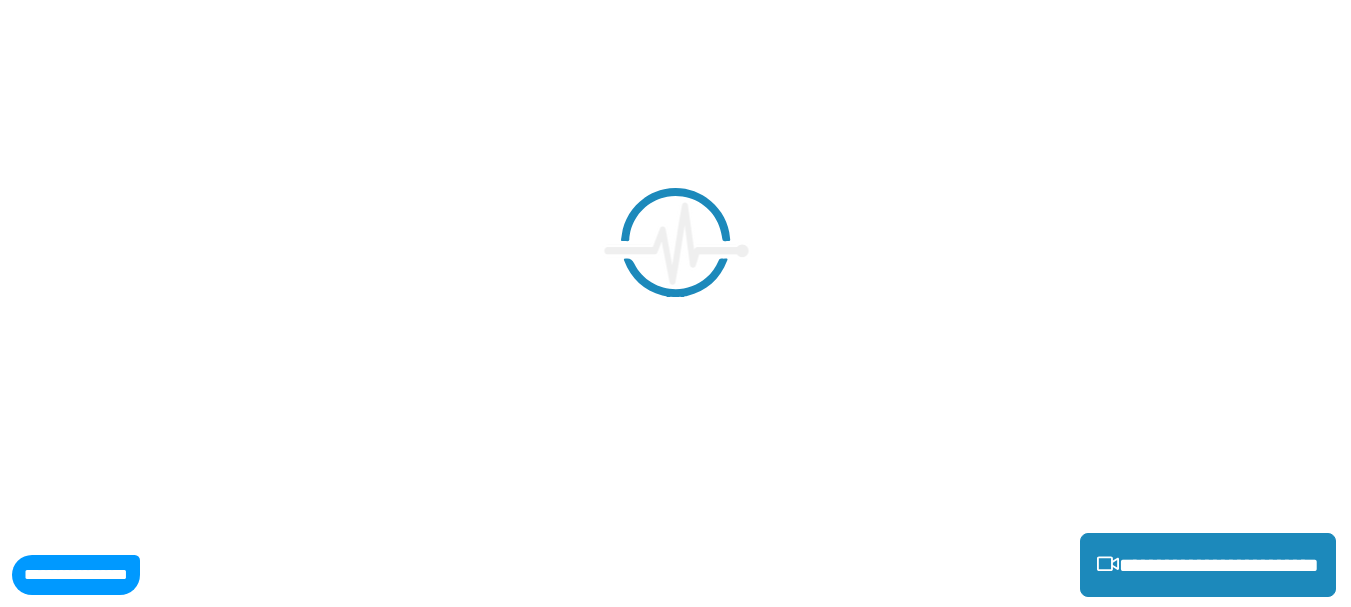 scroll, scrollTop: 0, scrollLeft: 0, axis: both 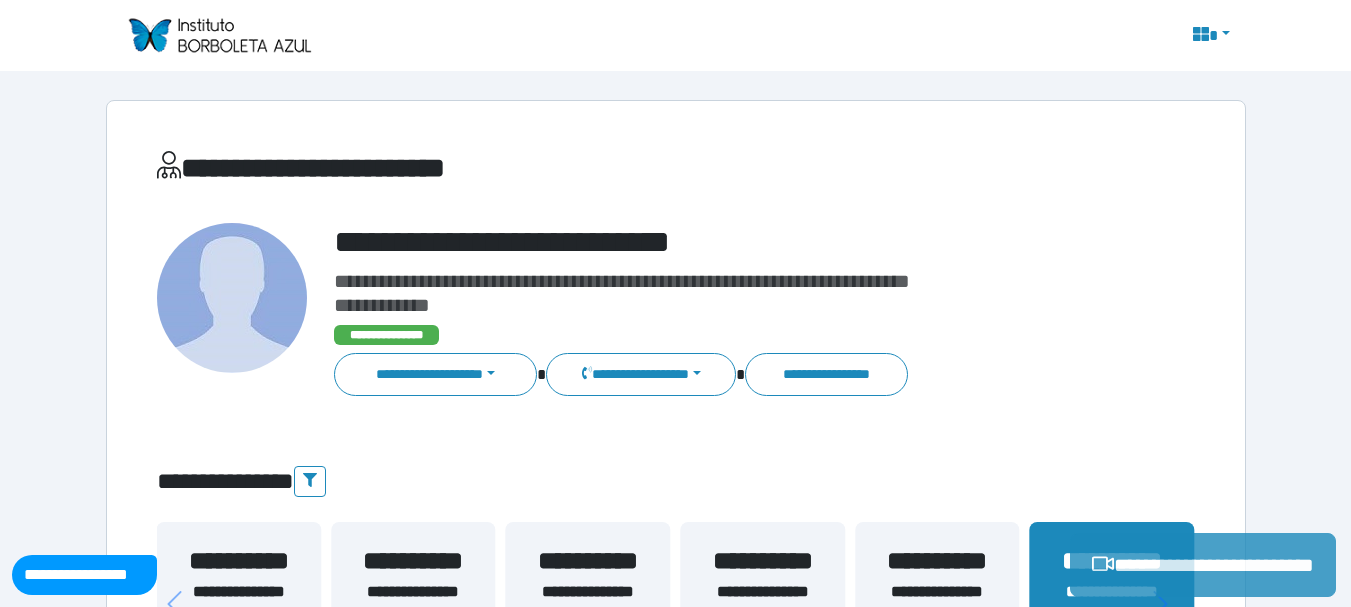 click on "**********" at bounding box center (1203, 565) 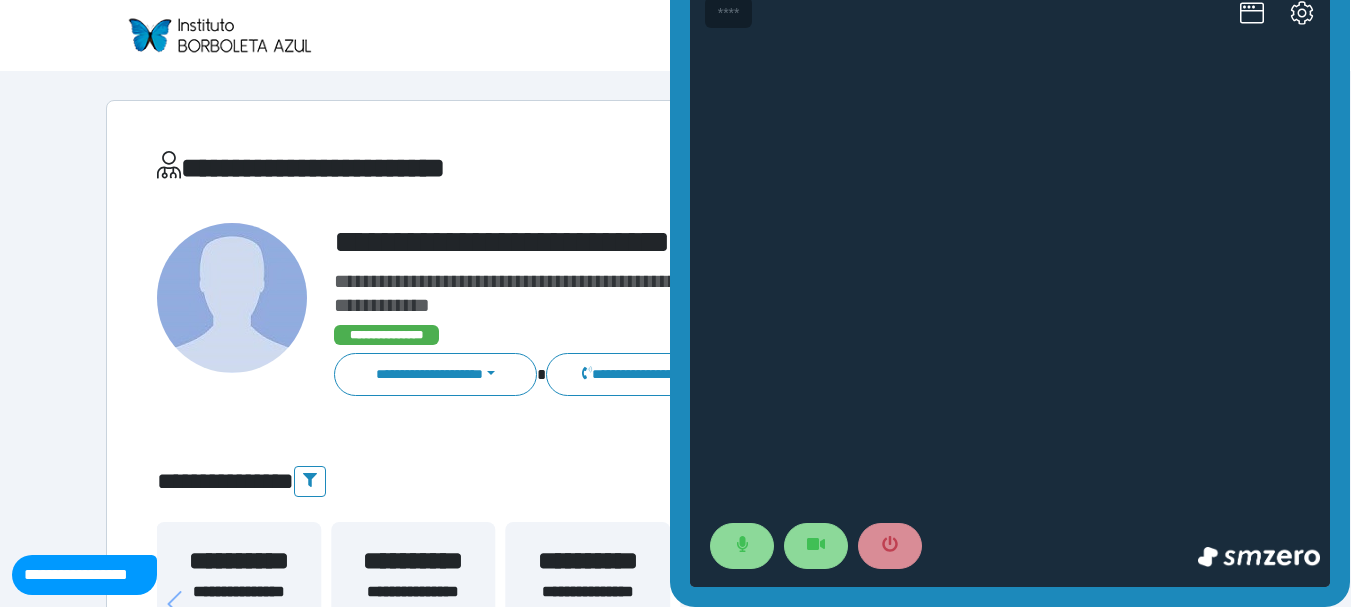 scroll, scrollTop: 0, scrollLeft: 0, axis: both 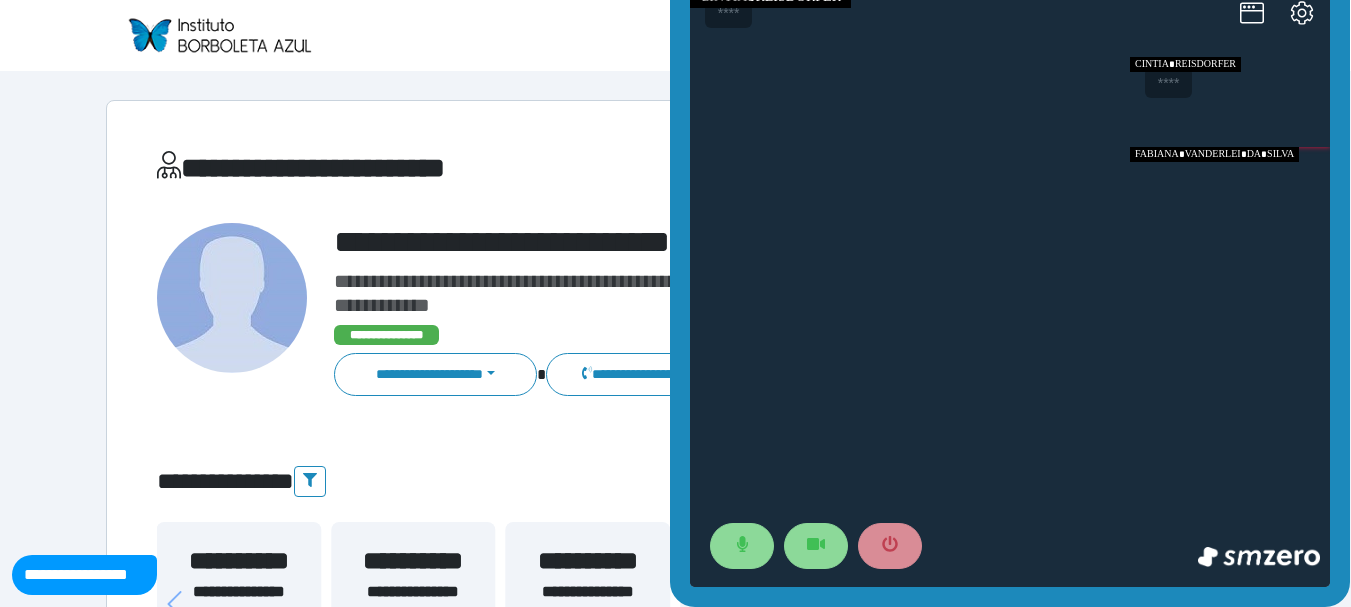 click at bounding box center (1230, 192) 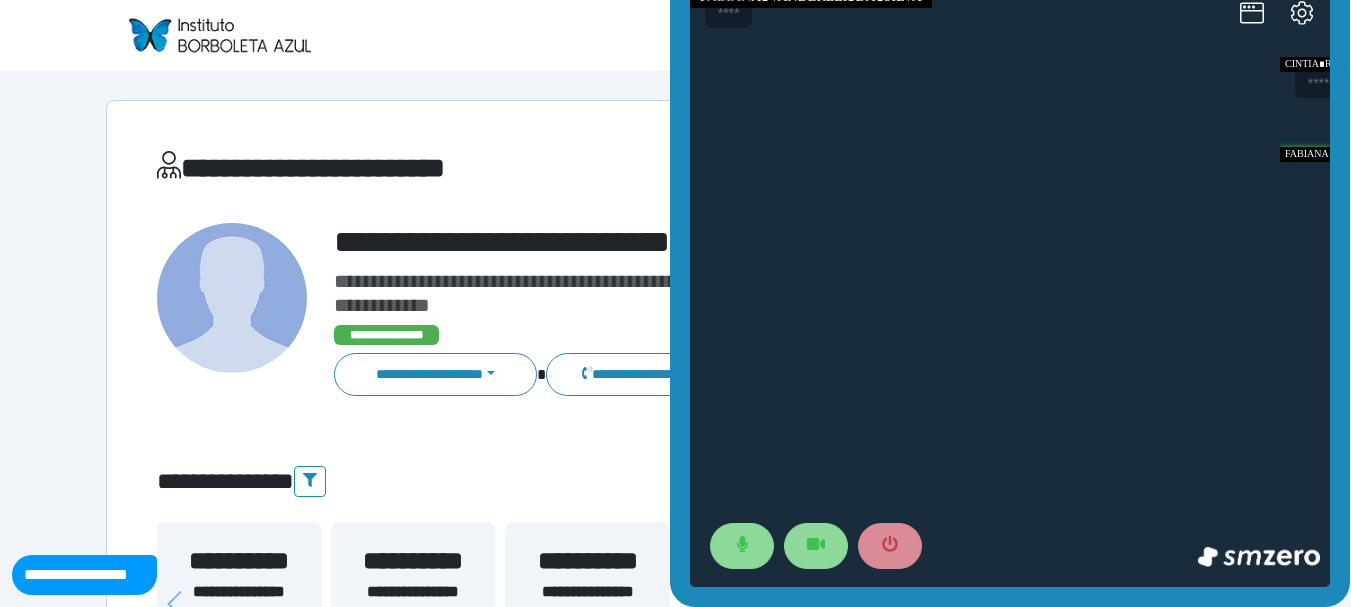 click at bounding box center [1010, 287] 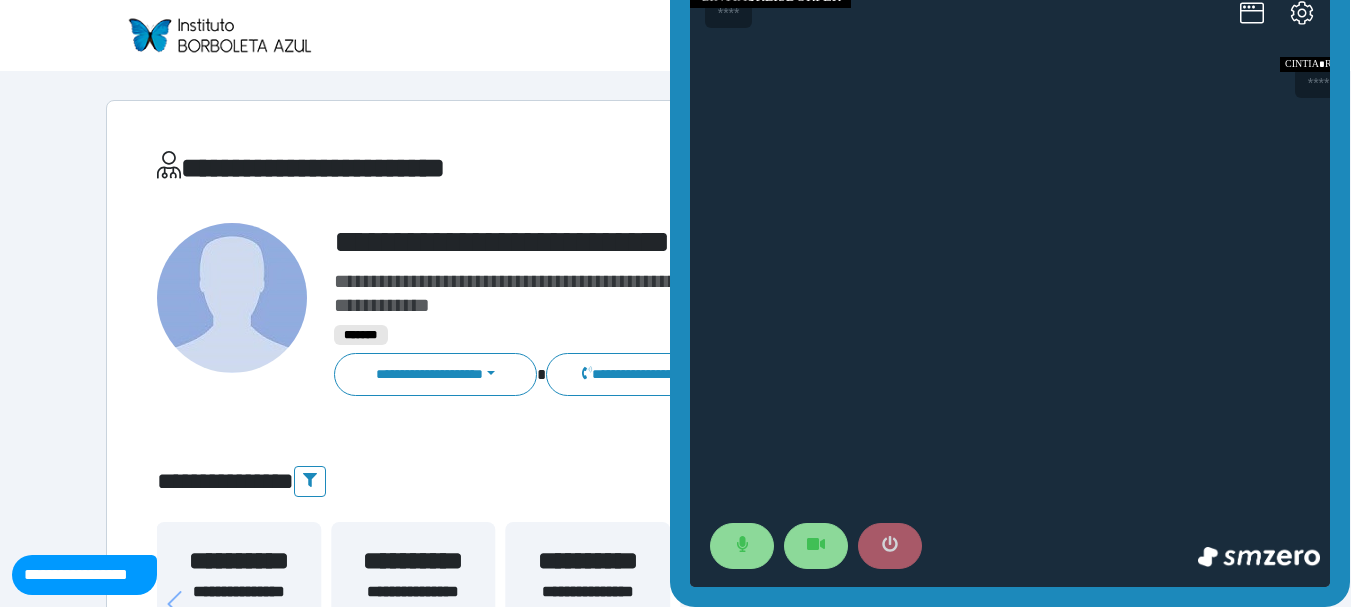 click 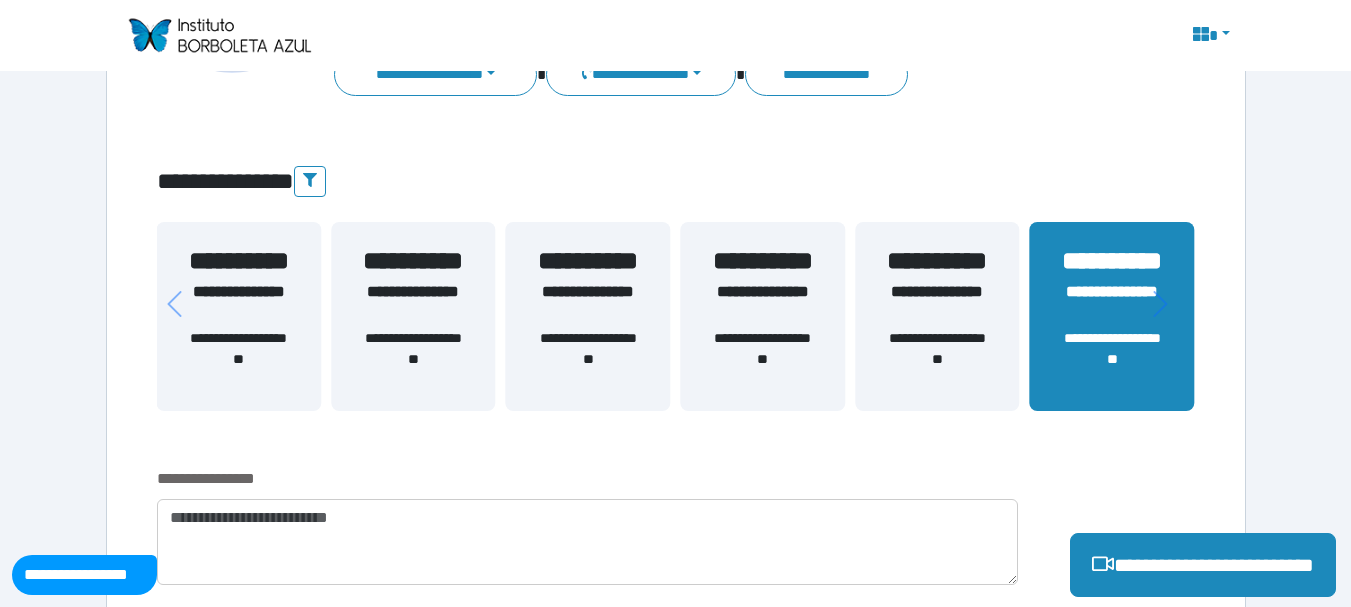 scroll, scrollTop: 400, scrollLeft: 0, axis: vertical 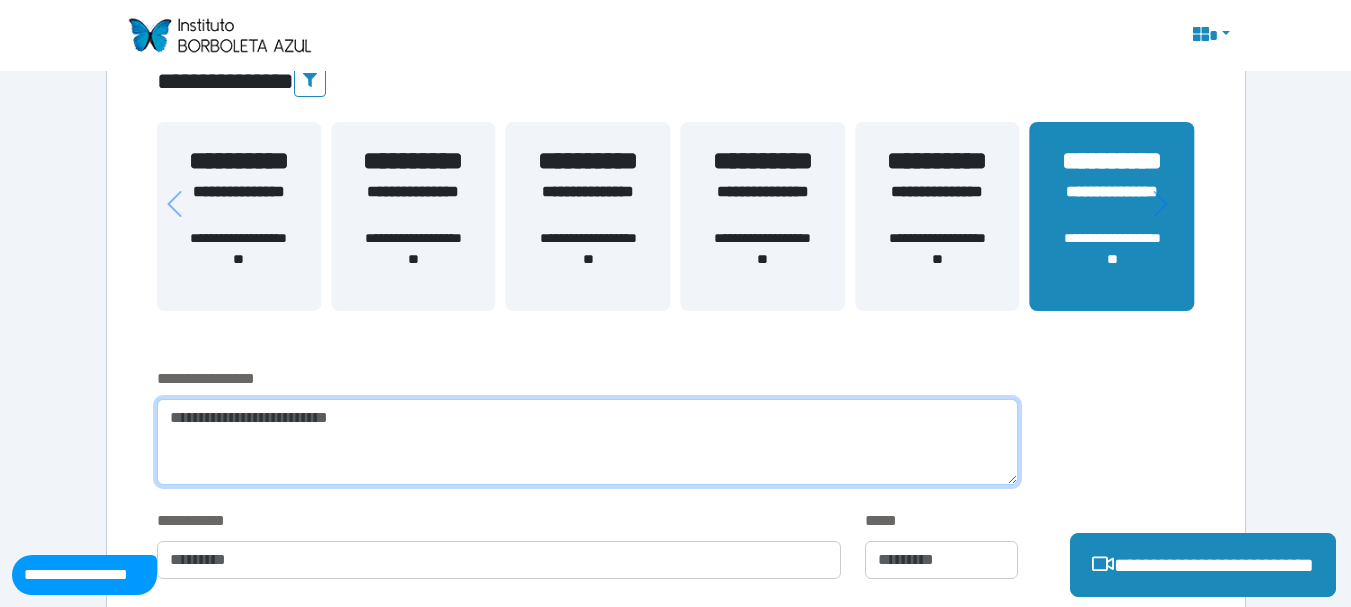 click at bounding box center [587, 442] 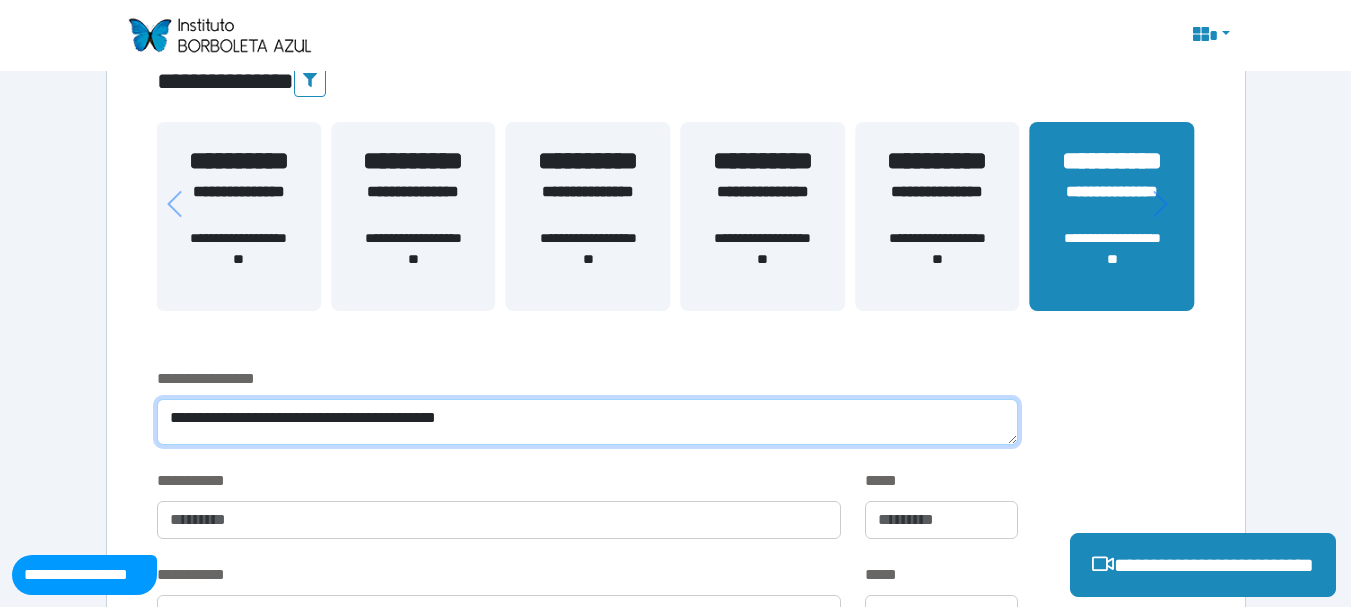 click on "**********" at bounding box center (587, 422) 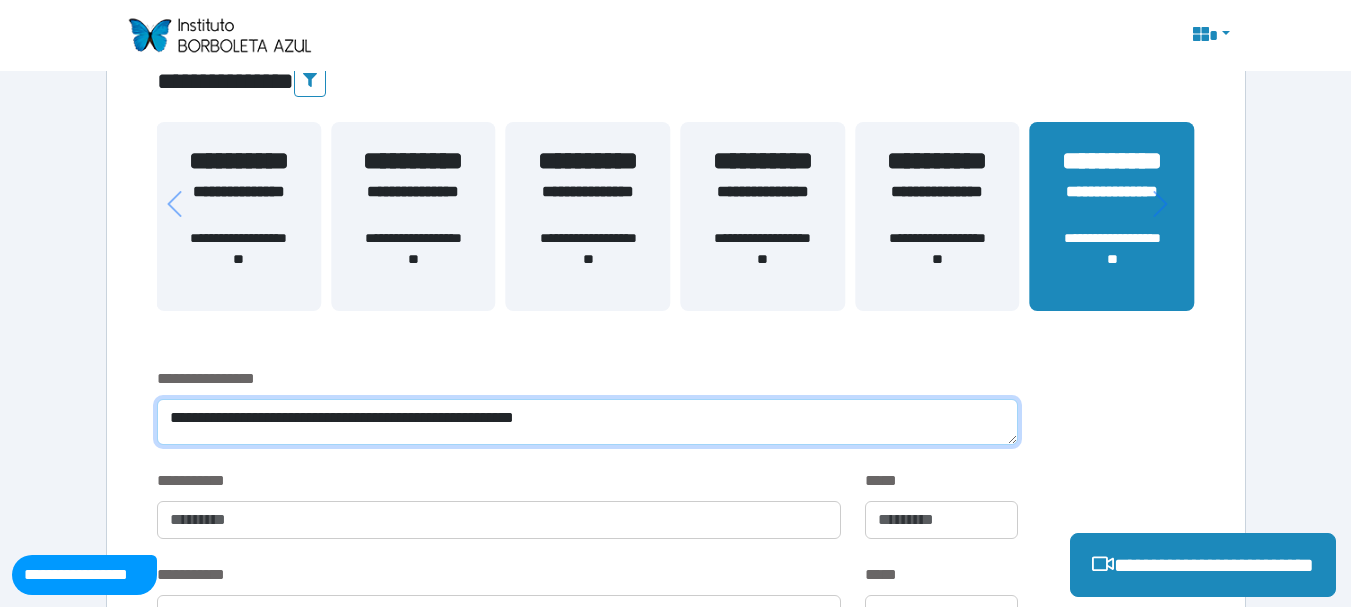 click on "**********" at bounding box center (587, 422) 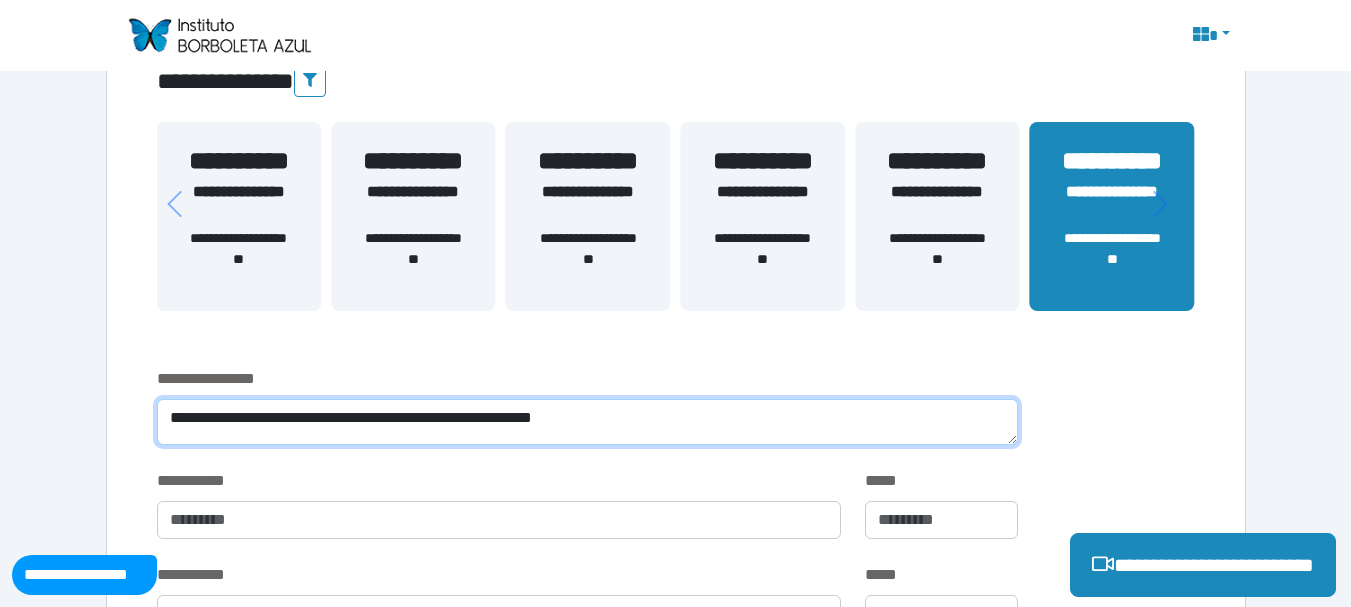paste on "**********" 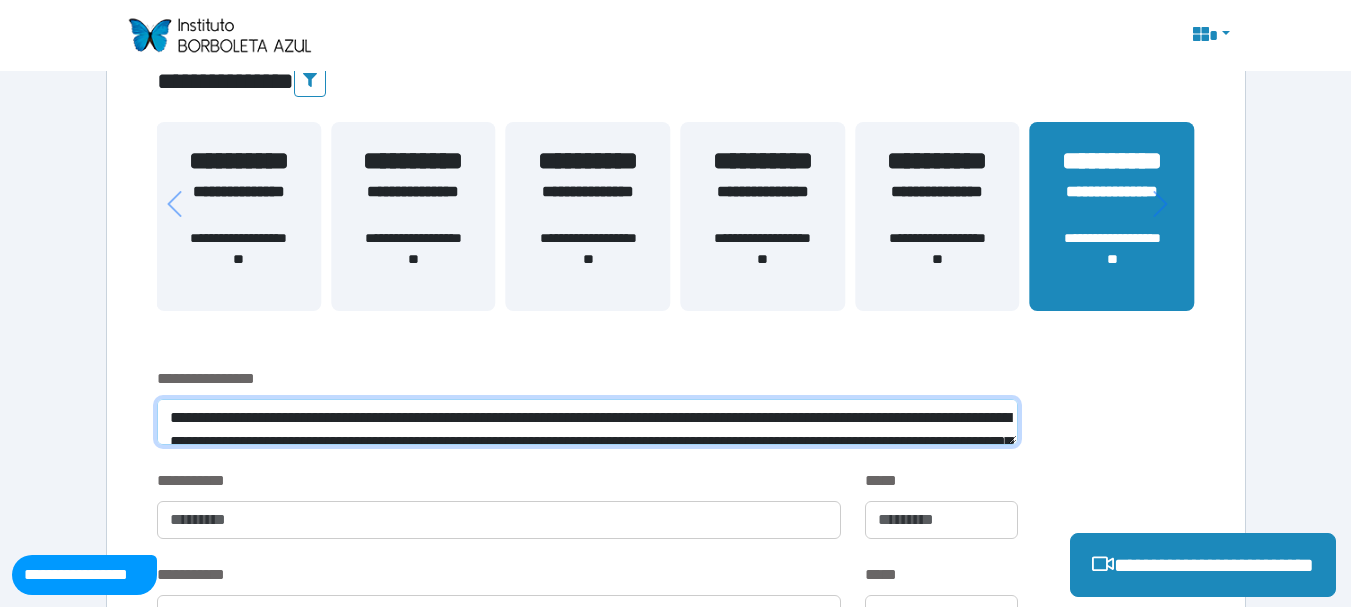 scroll, scrollTop: 0, scrollLeft: 0, axis: both 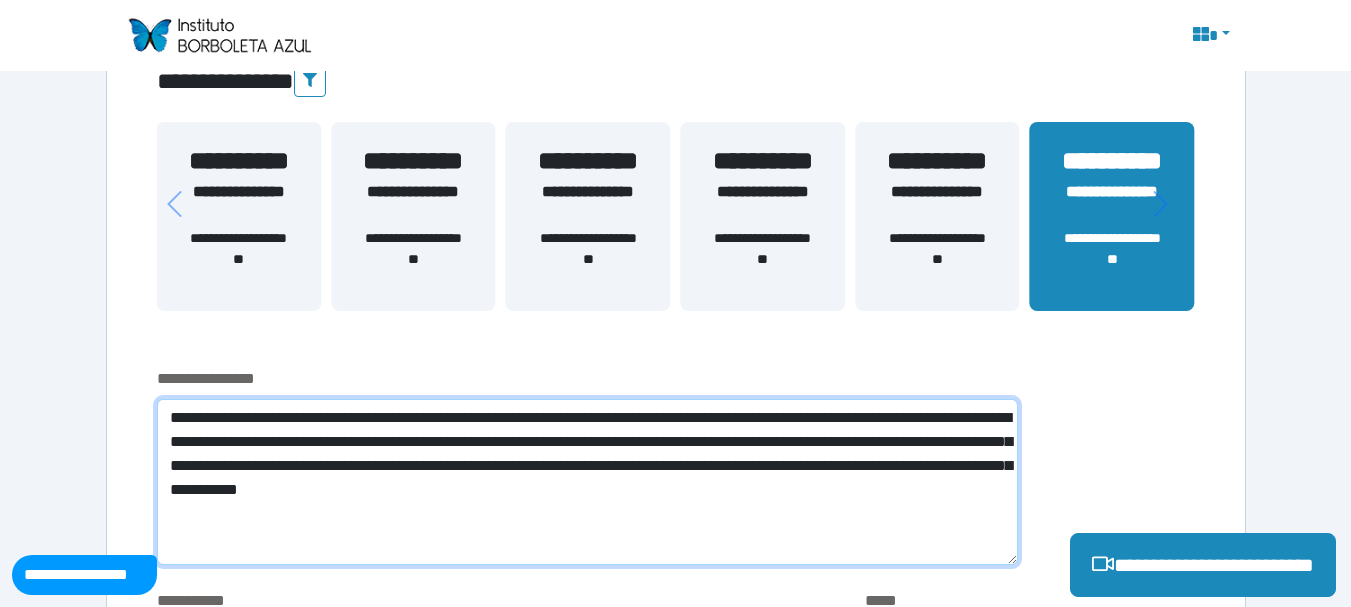 click on "**********" at bounding box center (587, 482) 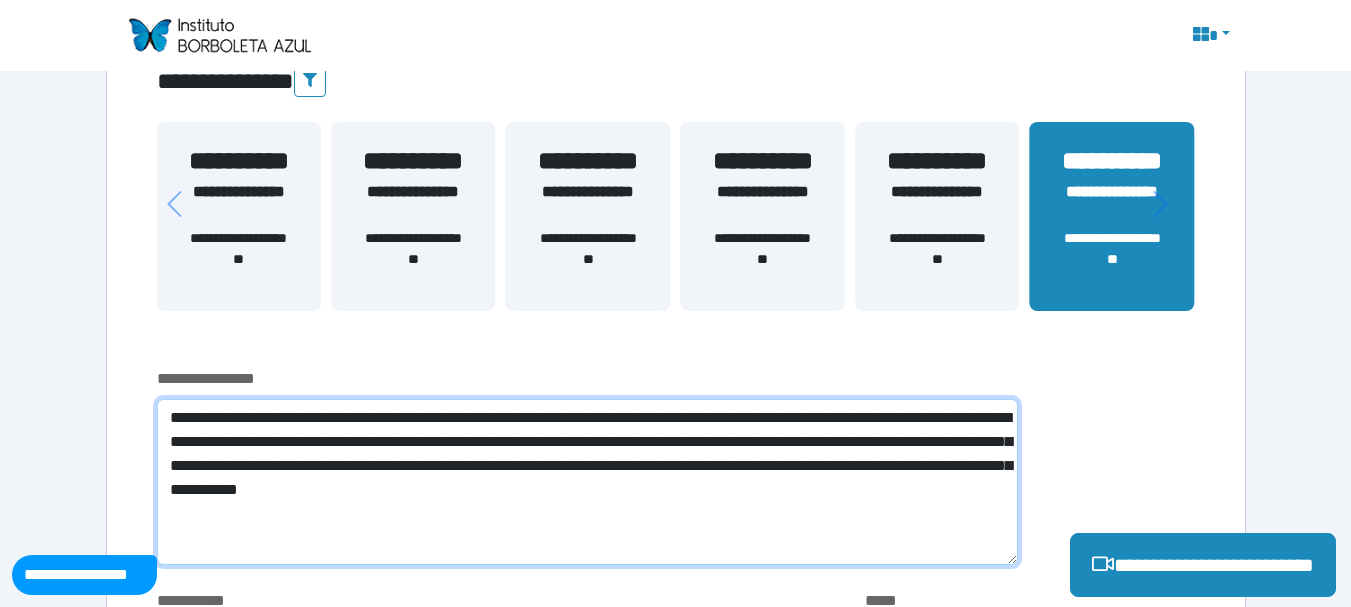click on "**********" at bounding box center [587, 482] 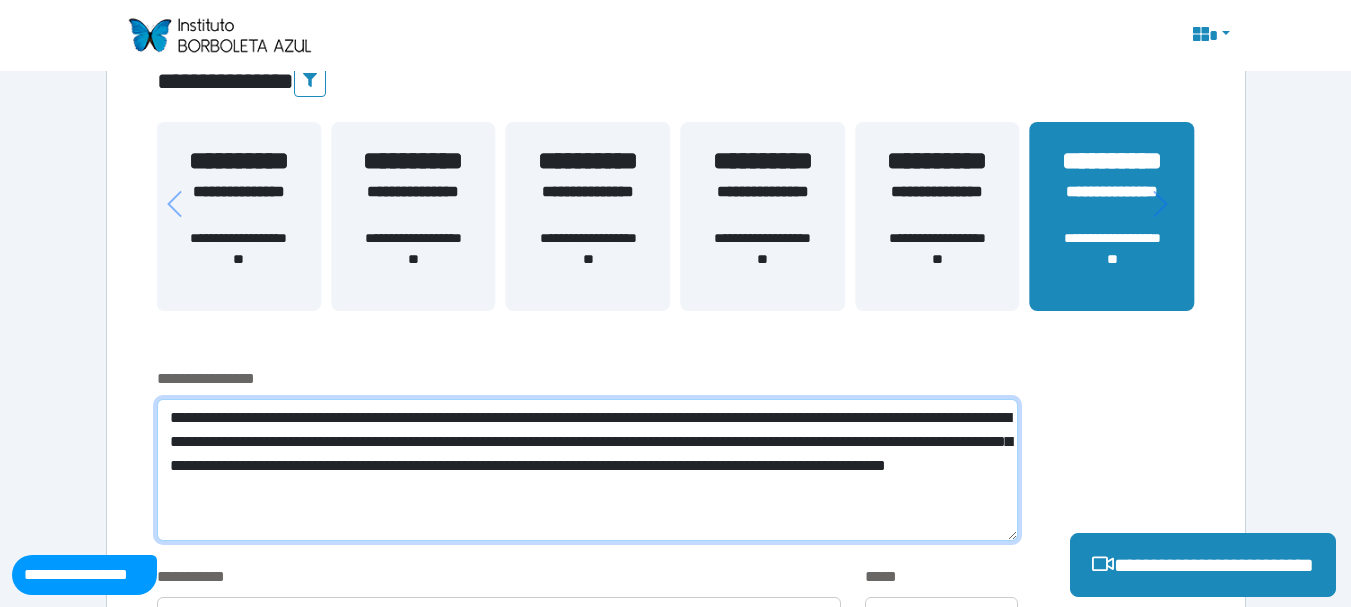 paste on "**********" 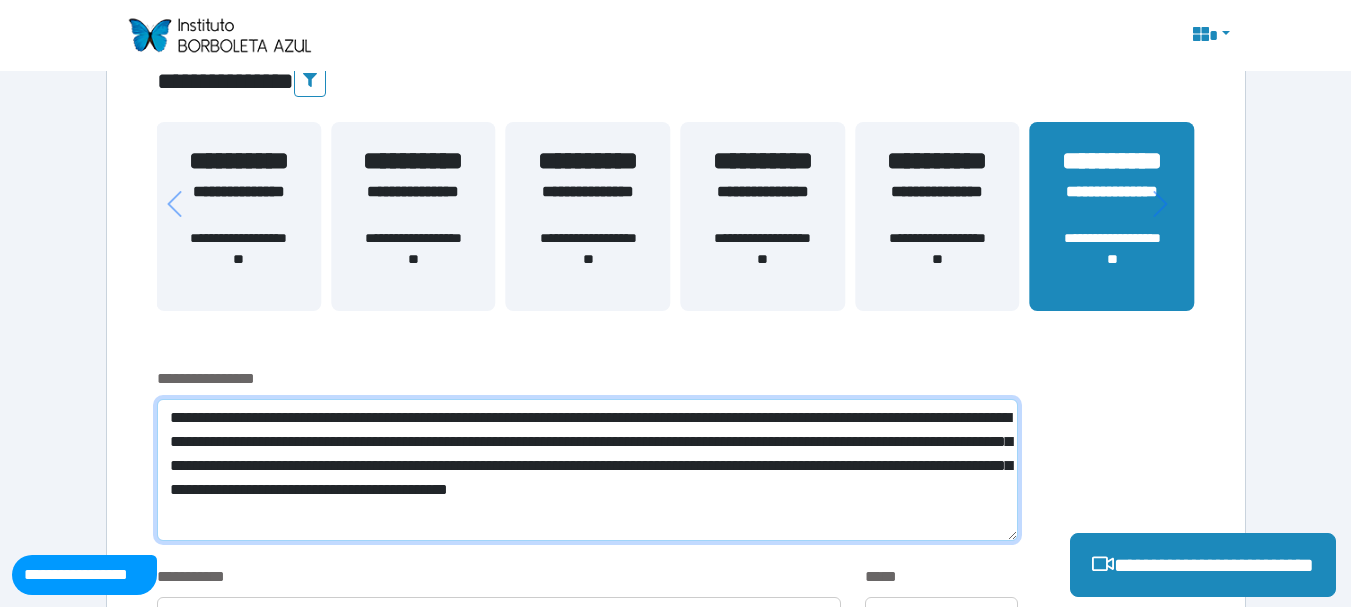 scroll, scrollTop: 0, scrollLeft: 0, axis: both 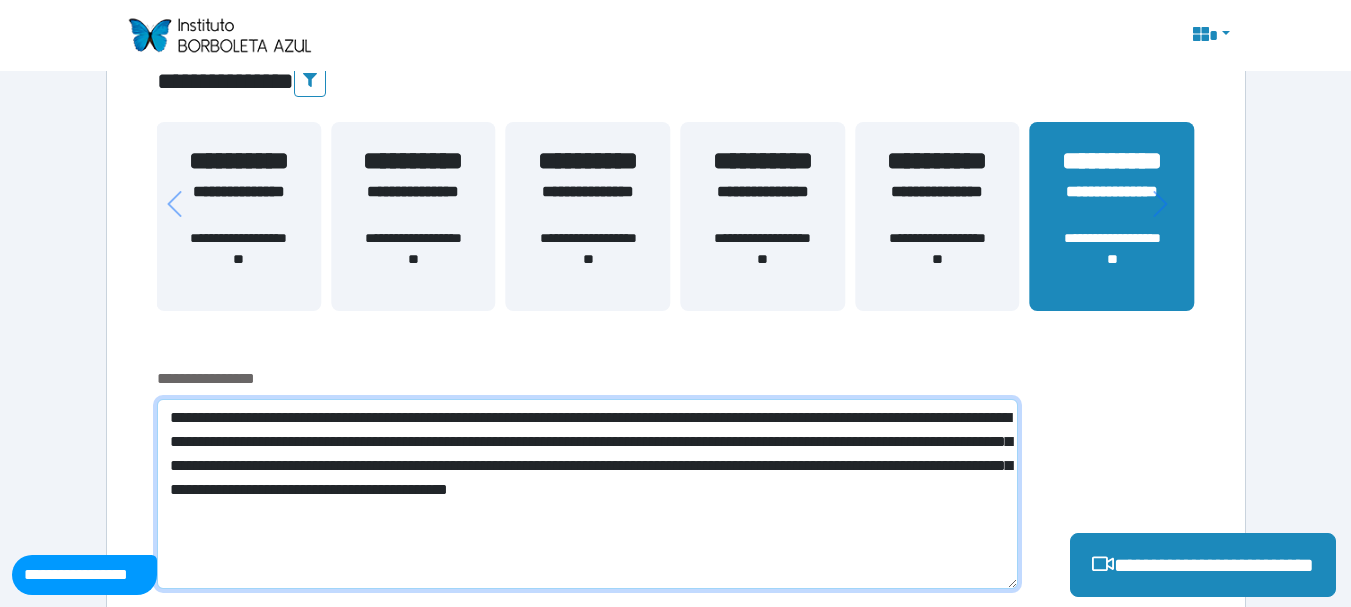 drag, startPoint x: 612, startPoint y: 416, endPoint x: 702, endPoint y: 509, distance: 129.41792 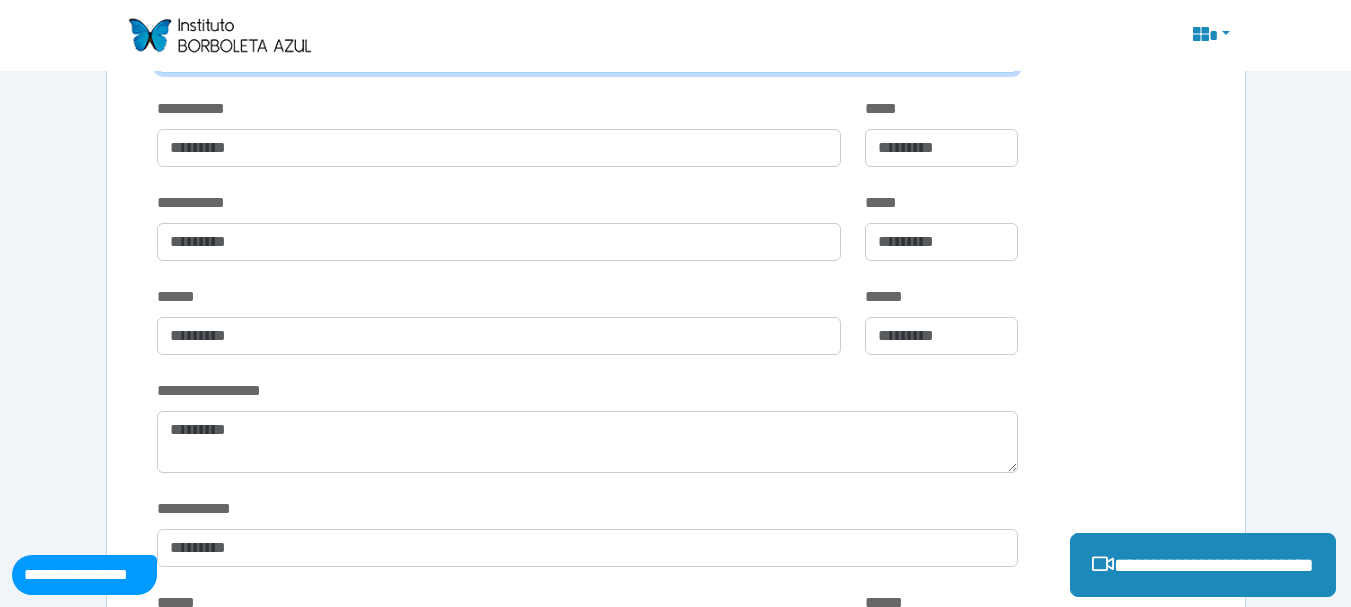 scroll, scrollTop: 716, scrollLeft: 0, axis: vertical 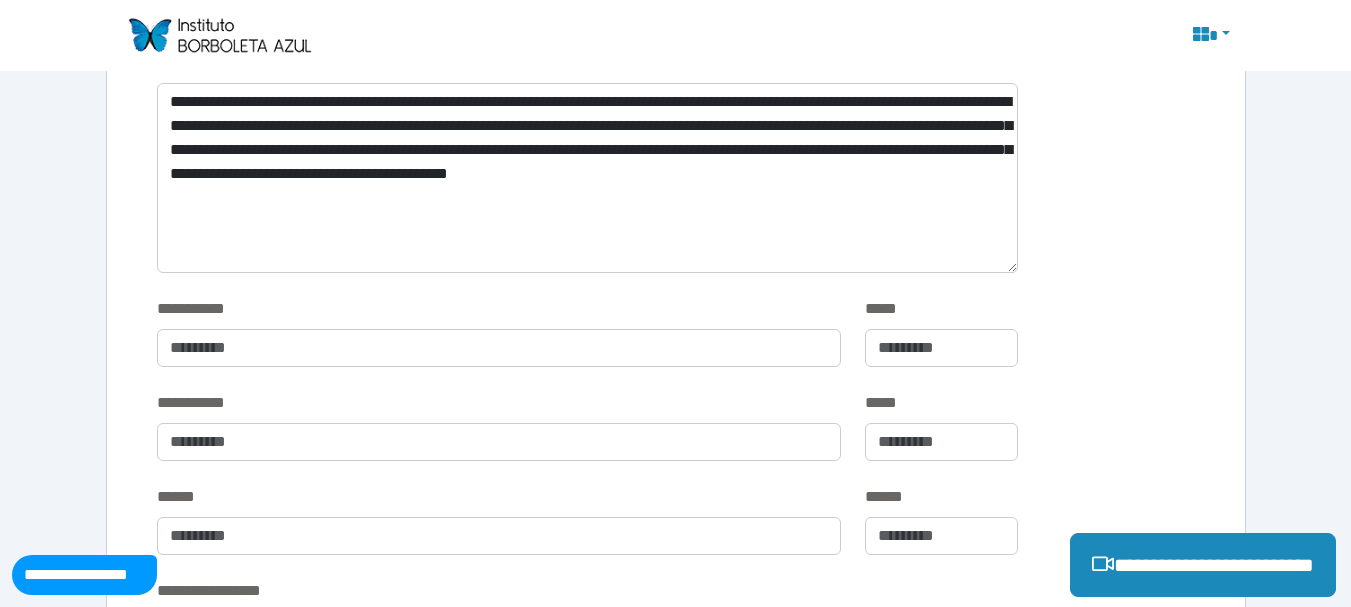 click on "**********" at bounding box center (499, 309) 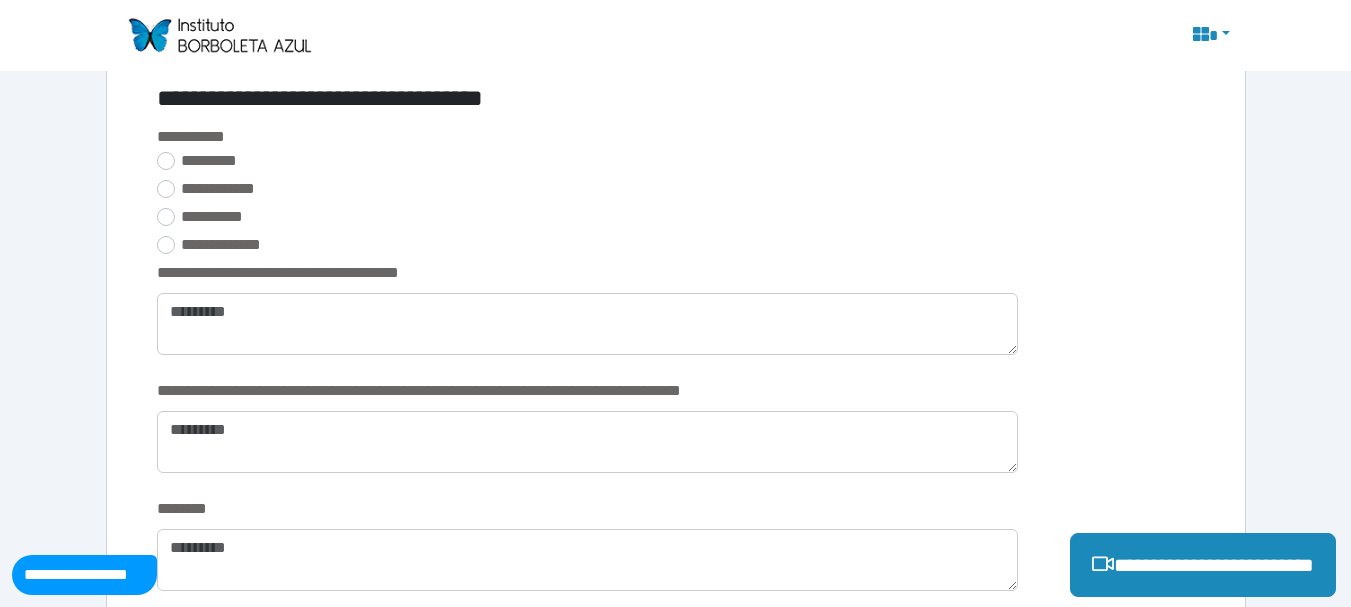 scroll, scrollTop: 2516, scrollLeft: 0, axis: vertical 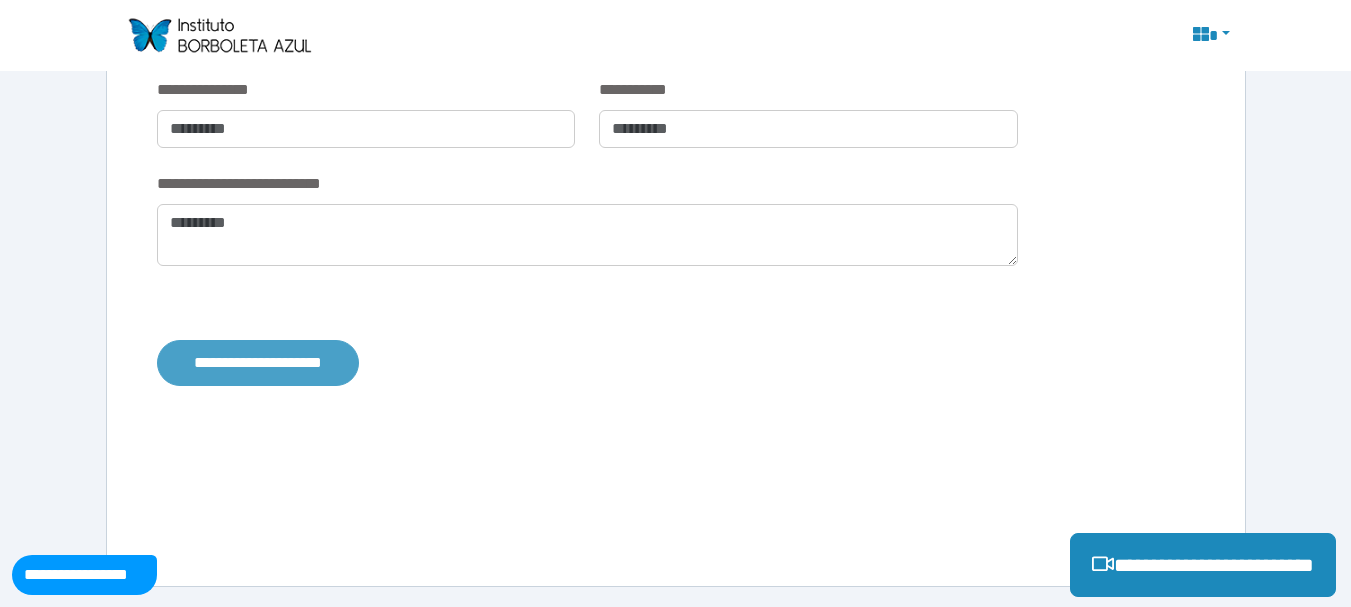 click on "**********" at bounding box center (258, 363) 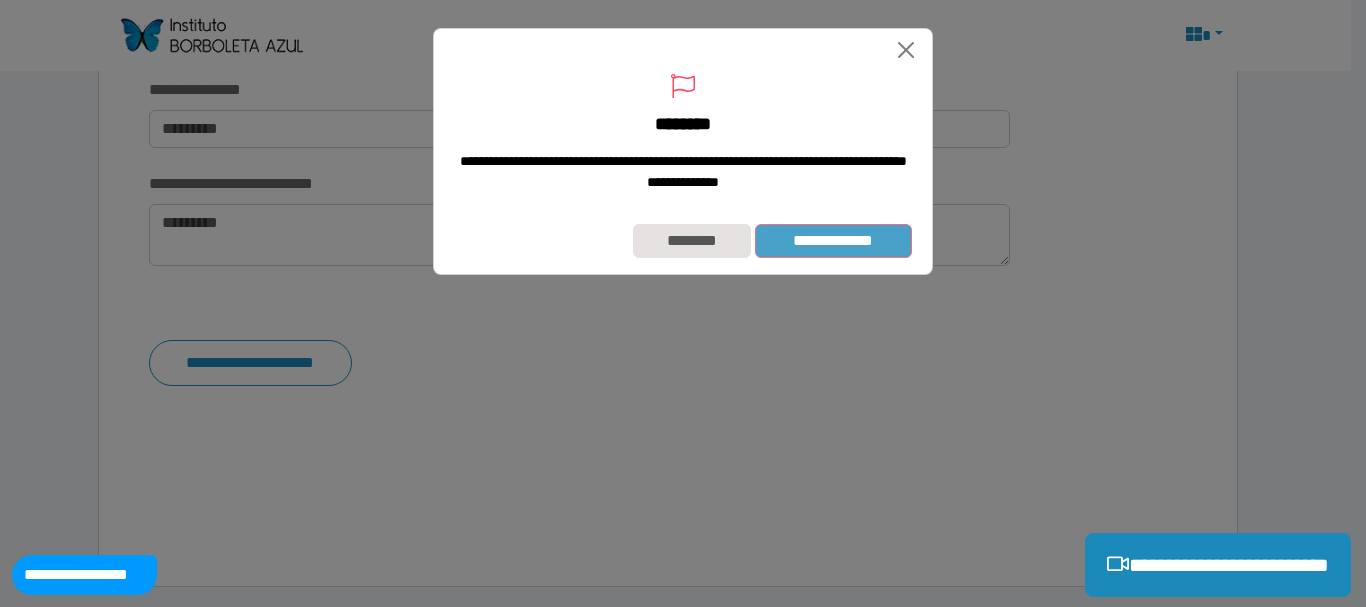 click on "**********" at bounding box center (833, 241) 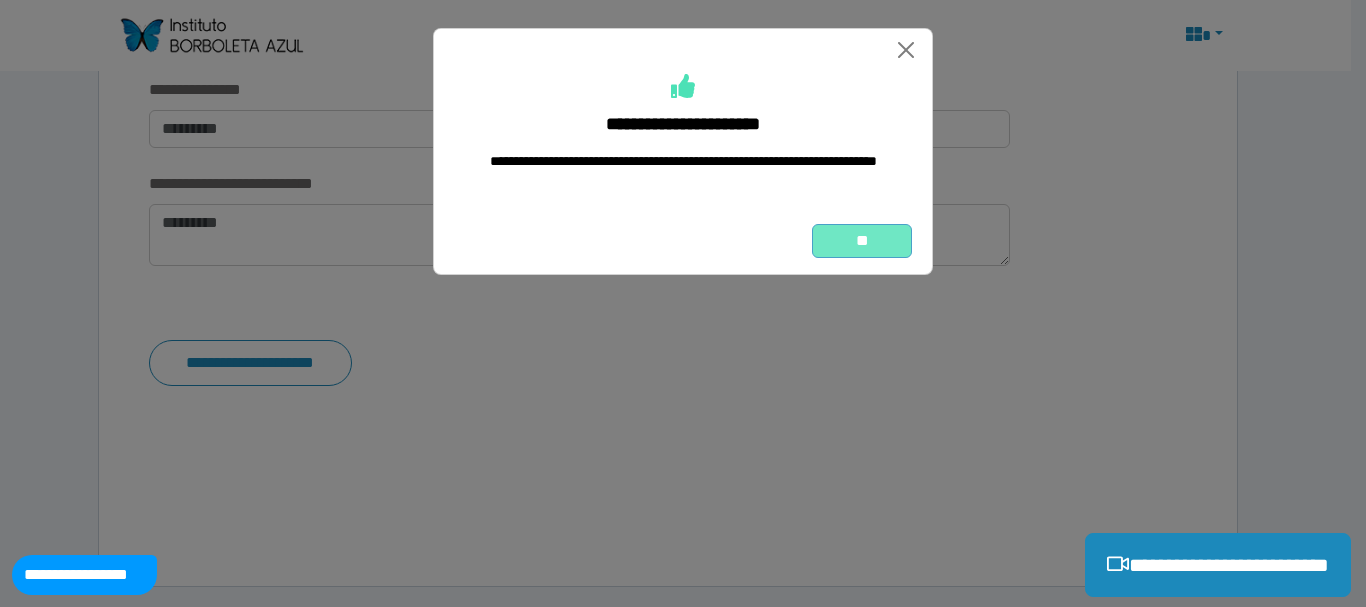 click on "**" at bounding box center [862, 241] 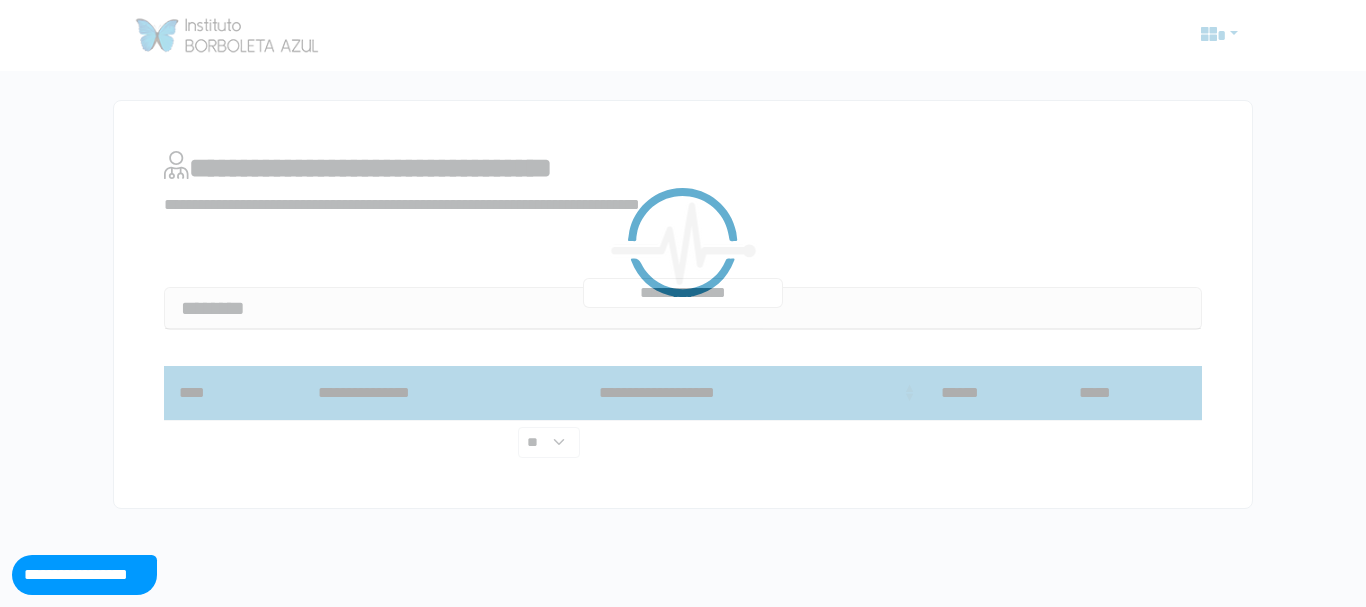 scroll, scrollTop: 0, scrollLeft: 0, axis: both 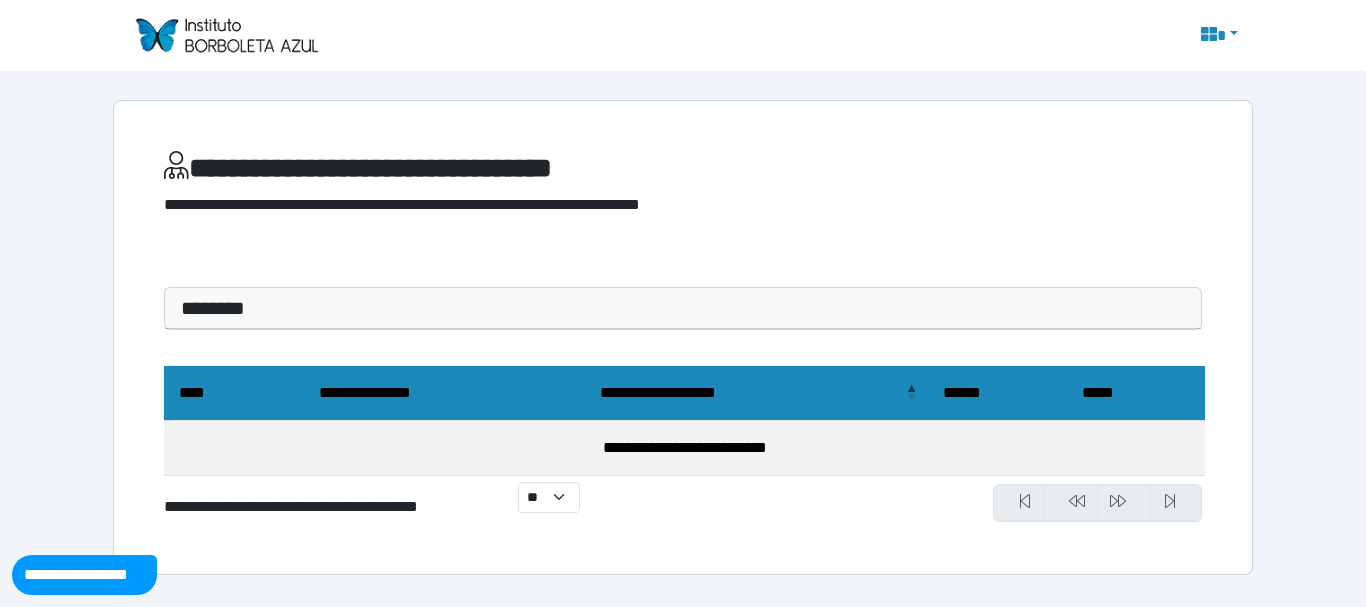 click at bounding box center (1217, 36) 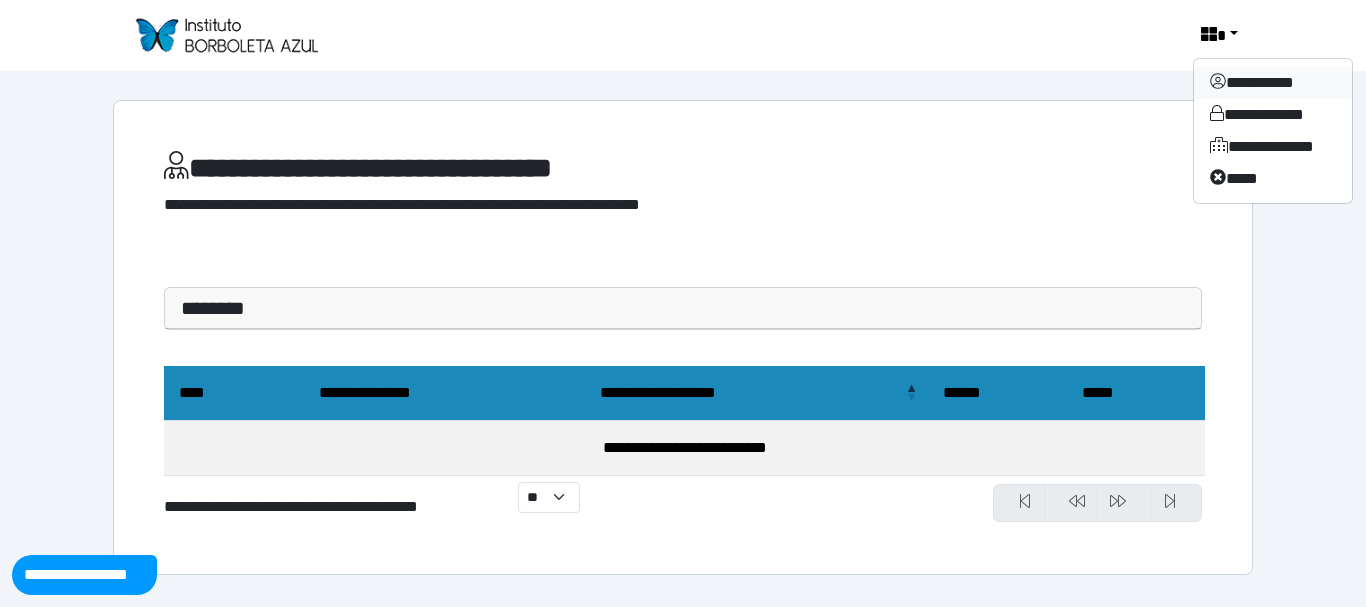 click on "**********" at bounding box center (1273, 83) 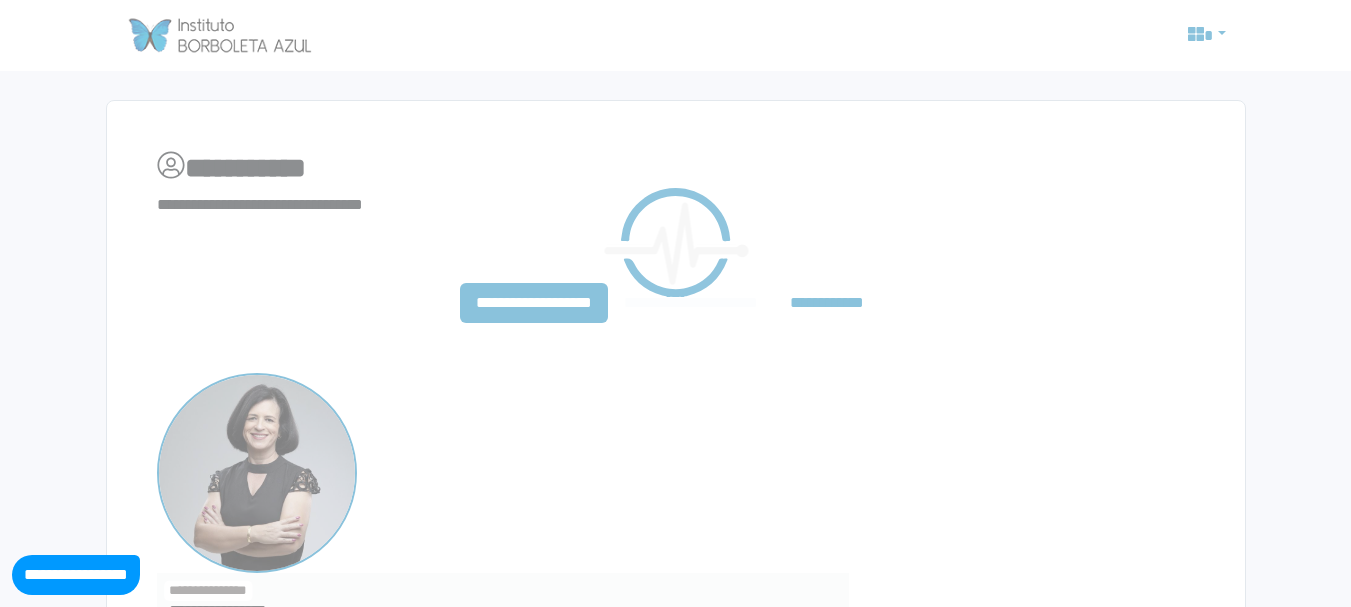 select on "*" 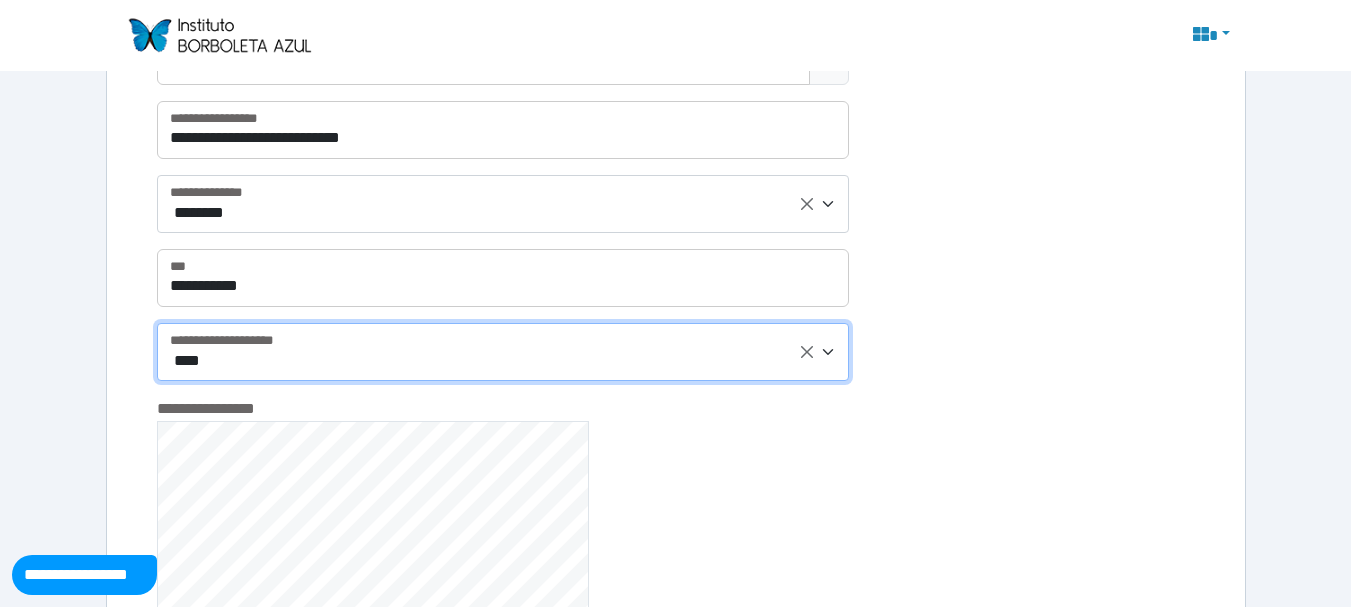 scroll, scrollTop: 894, scrollLeft: 0, axis: vertical 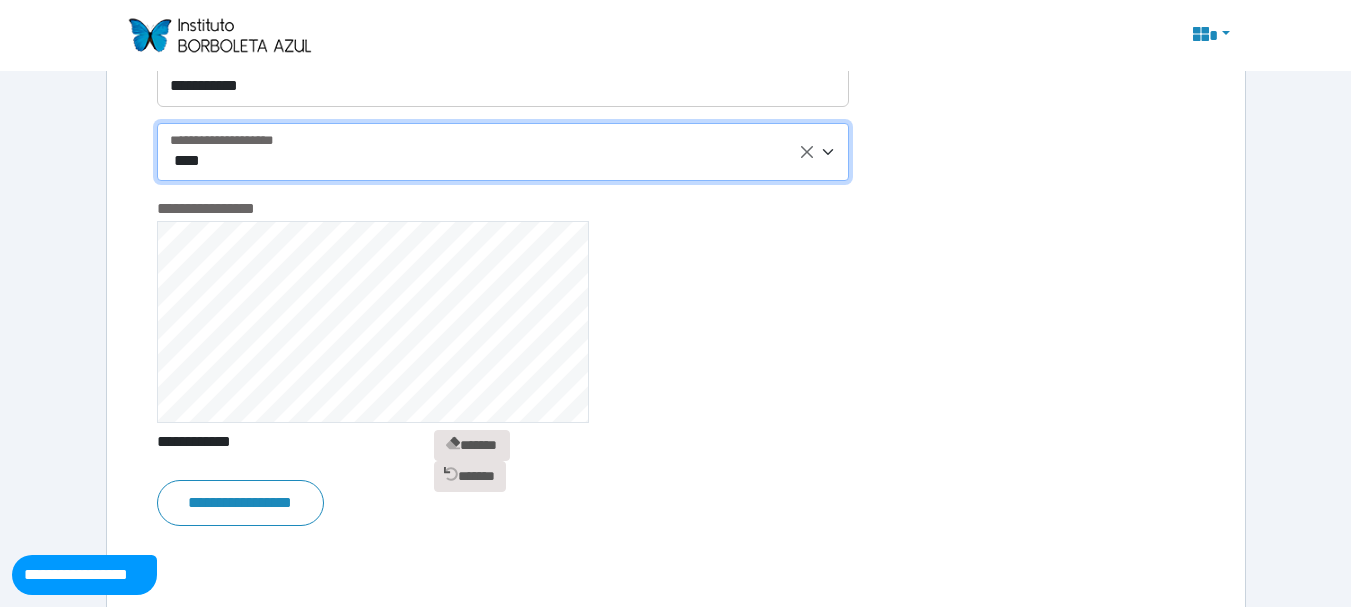 click on "****" at bounding box center [505, 161] 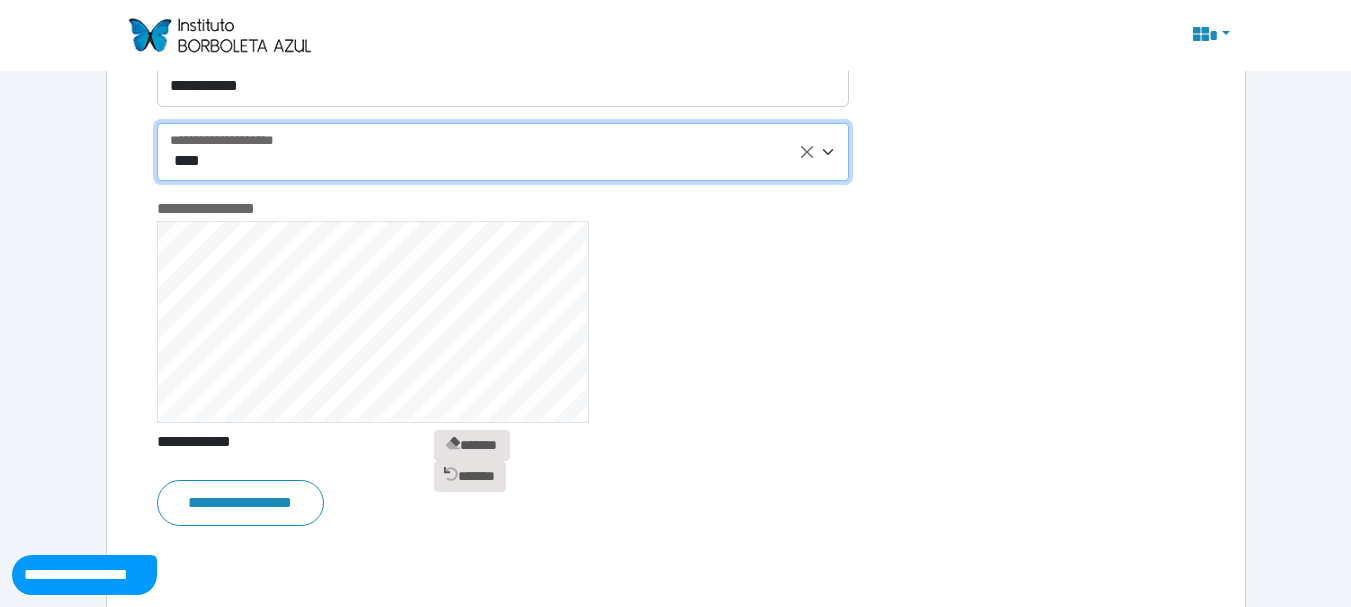 click on "****" at bounding box center [505, 161] 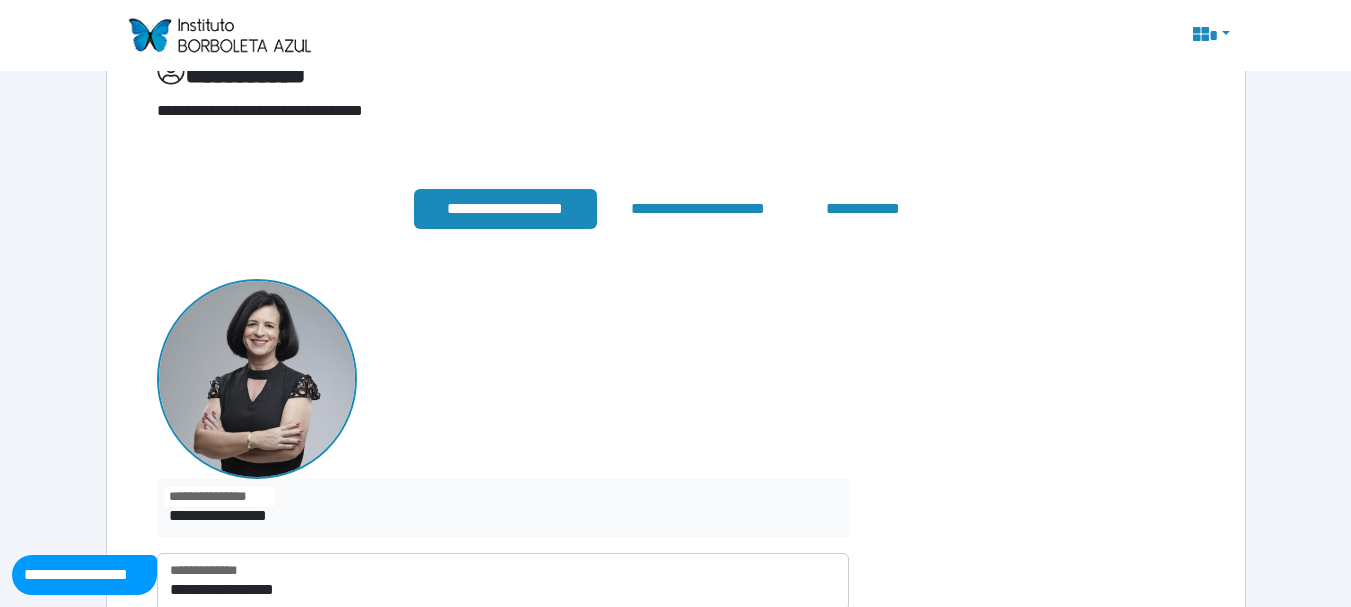 scroll, scrollTop: 0, scrollLeft: 0, axis: both 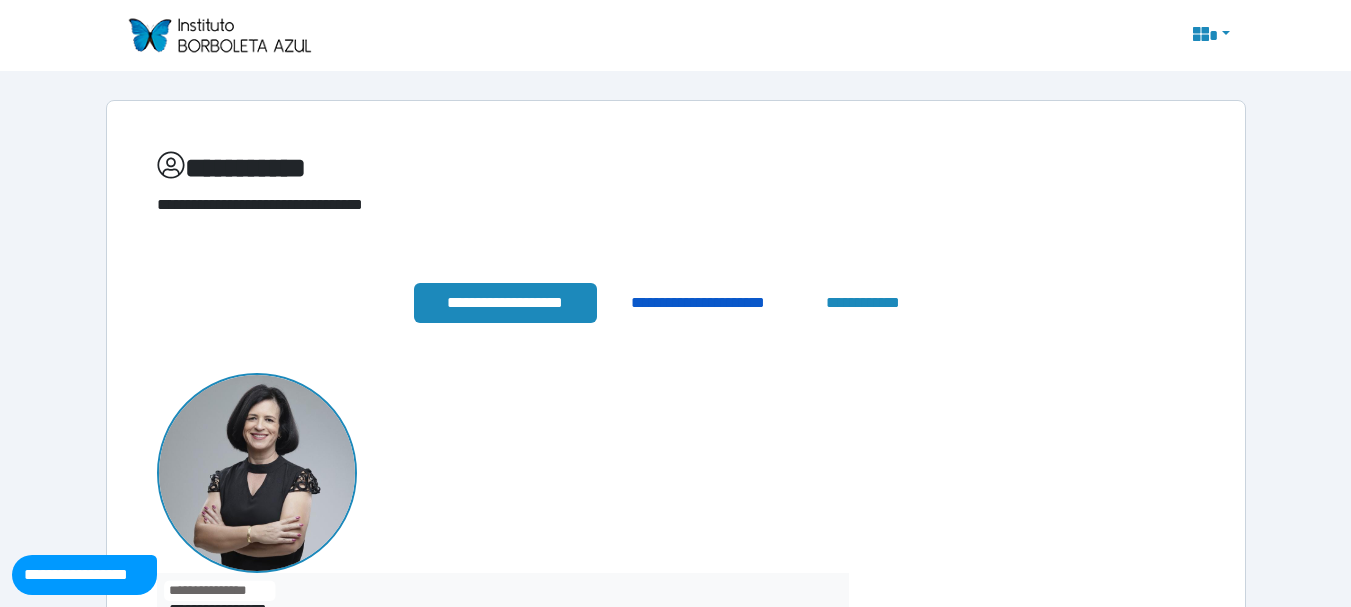 click on "**********" at bounding box center (697, 303) 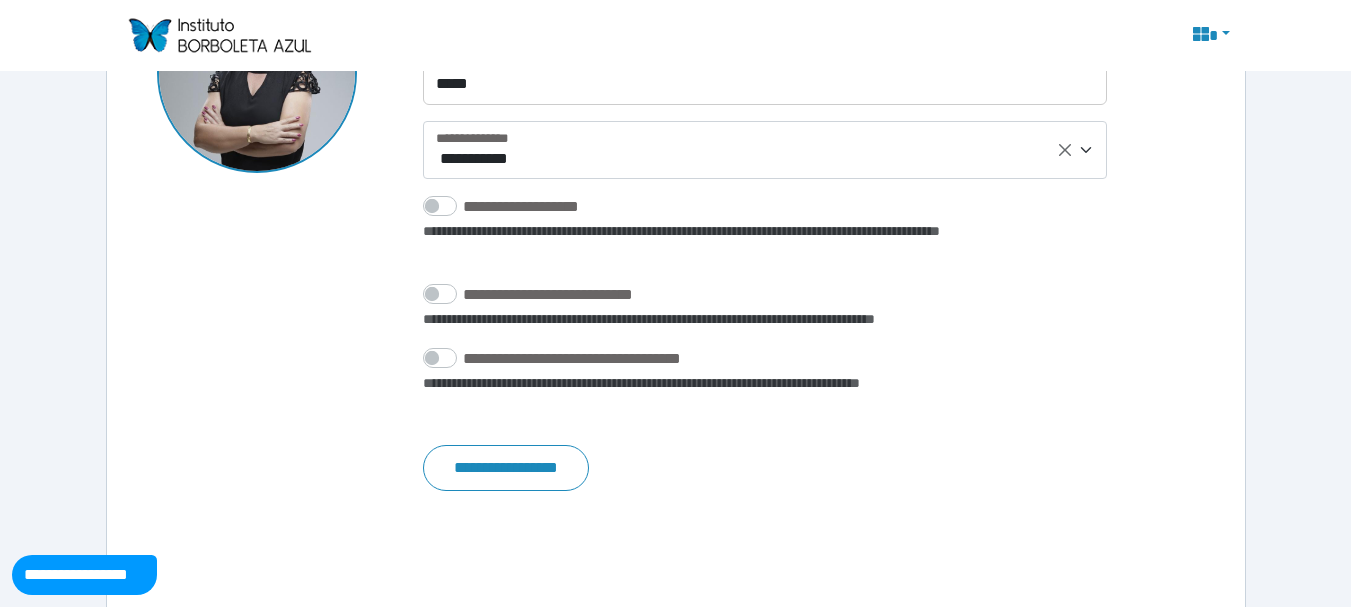 scroll, scrollTop: 0, scrollLeft: 0, axis: both 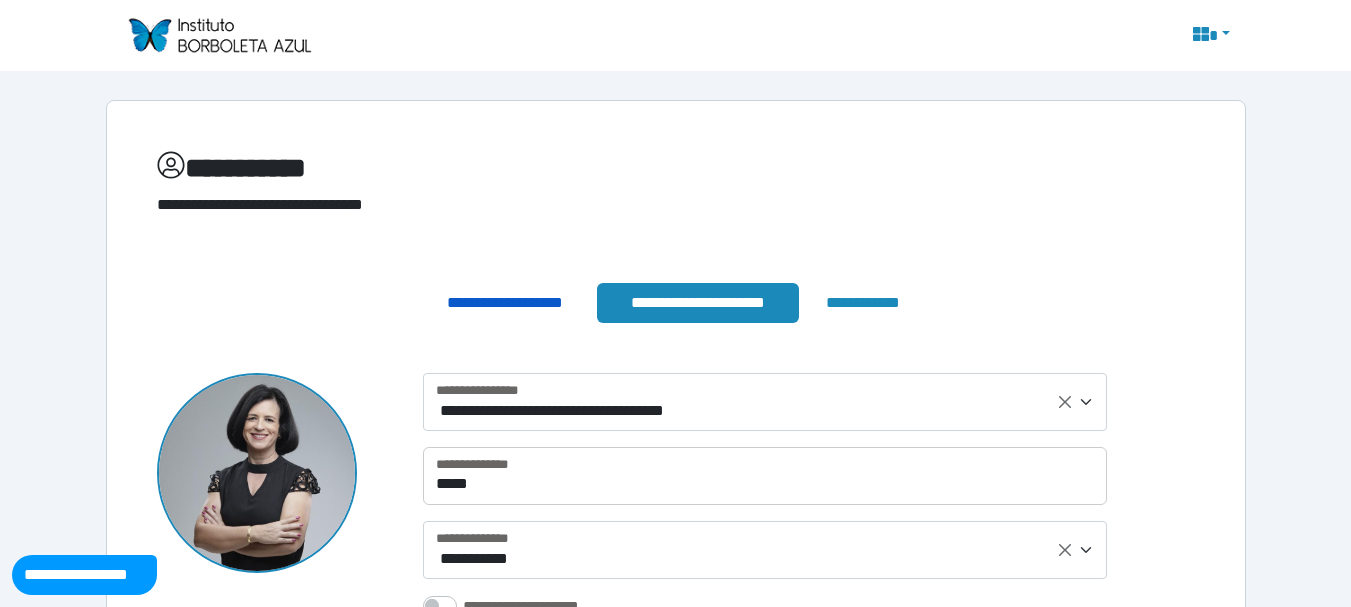 click on "**********" at bounding box center (504, 303) 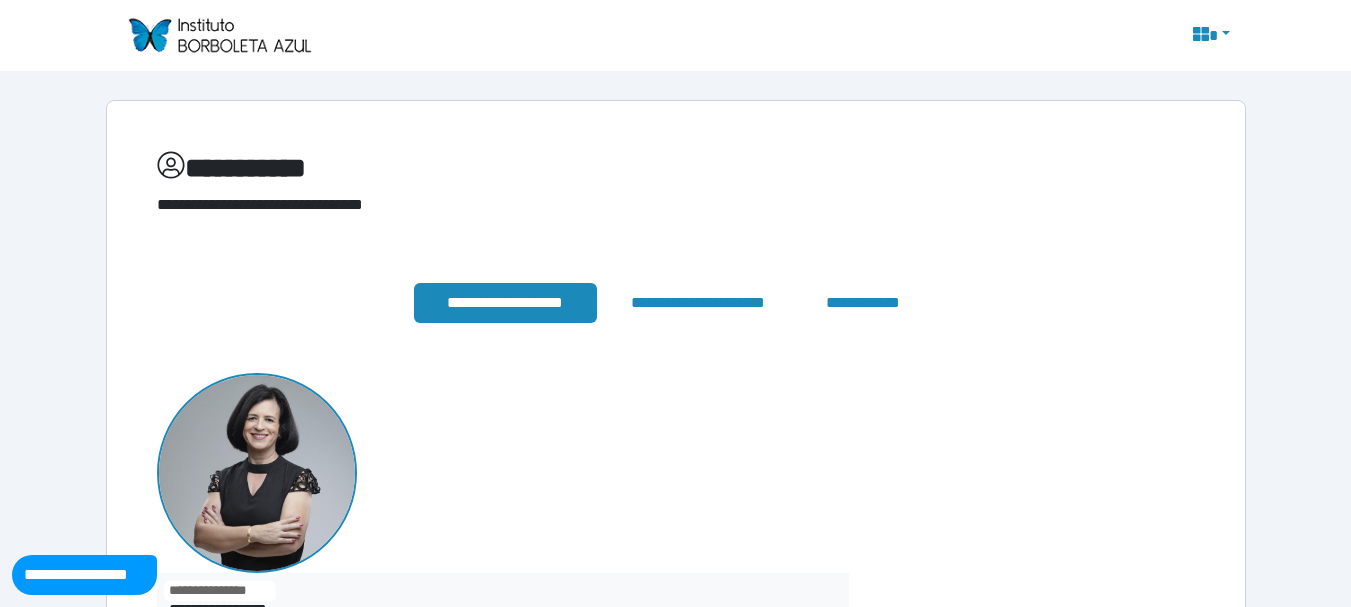 click at bounding box center (1209, 36) 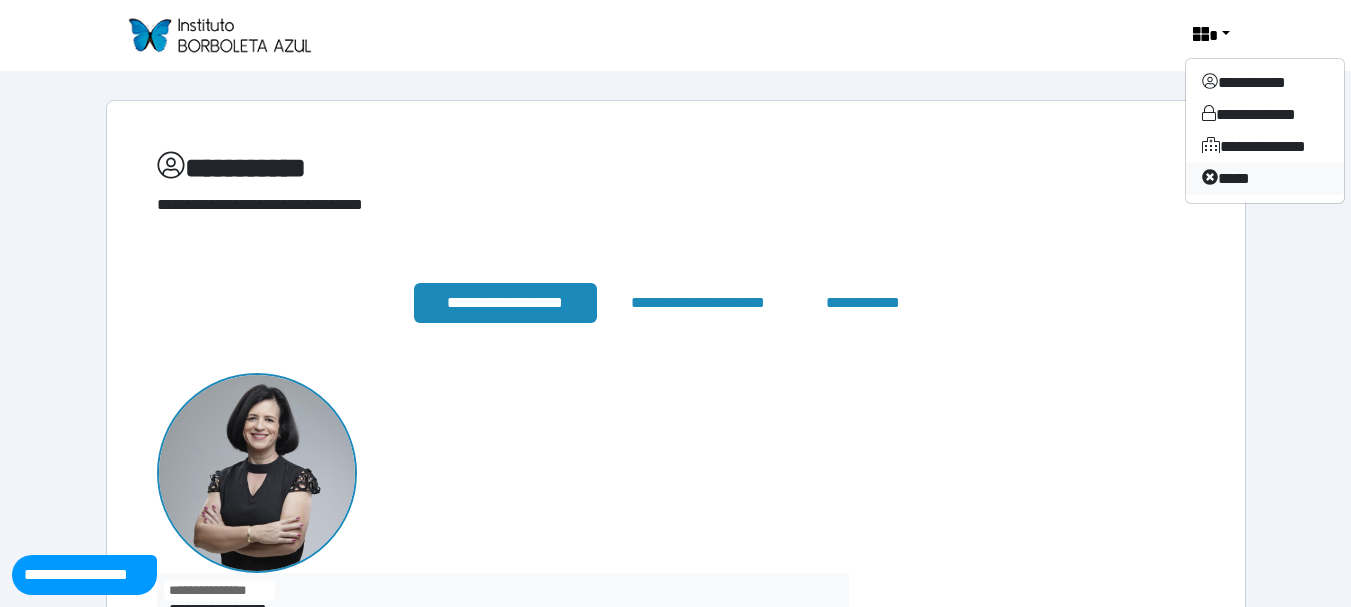 click on "****" at bounding box center (1265, 179) 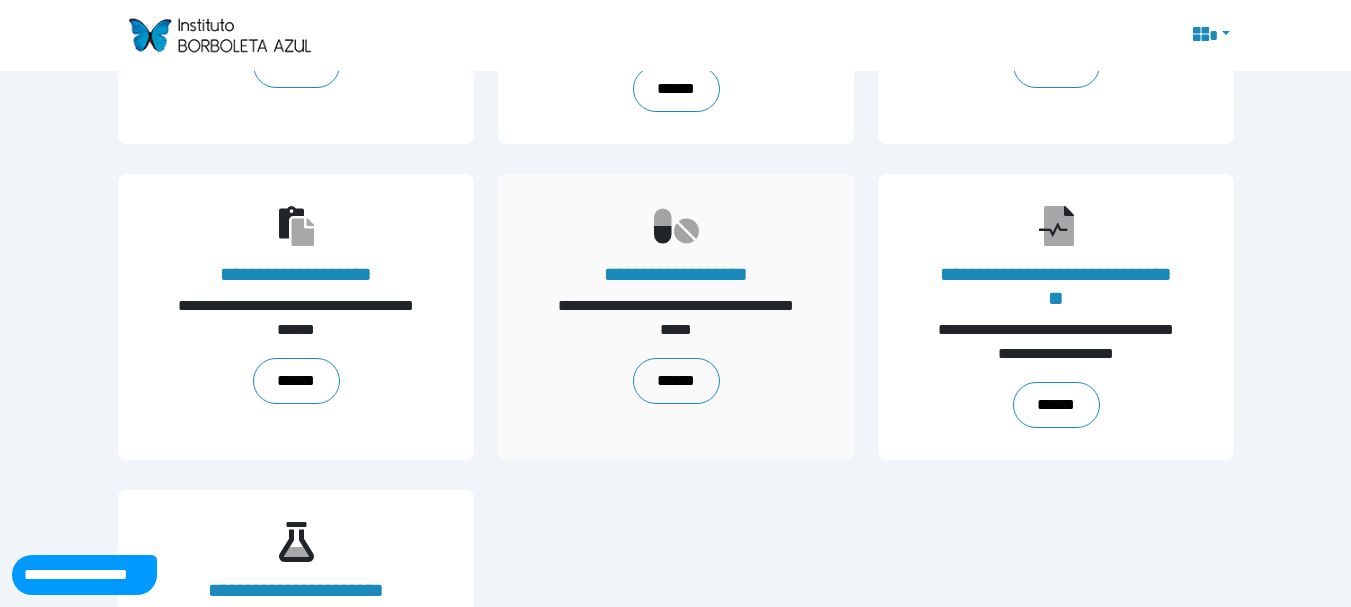 scroll, scrollTop: 0, scrollLeft: 0, axis: both 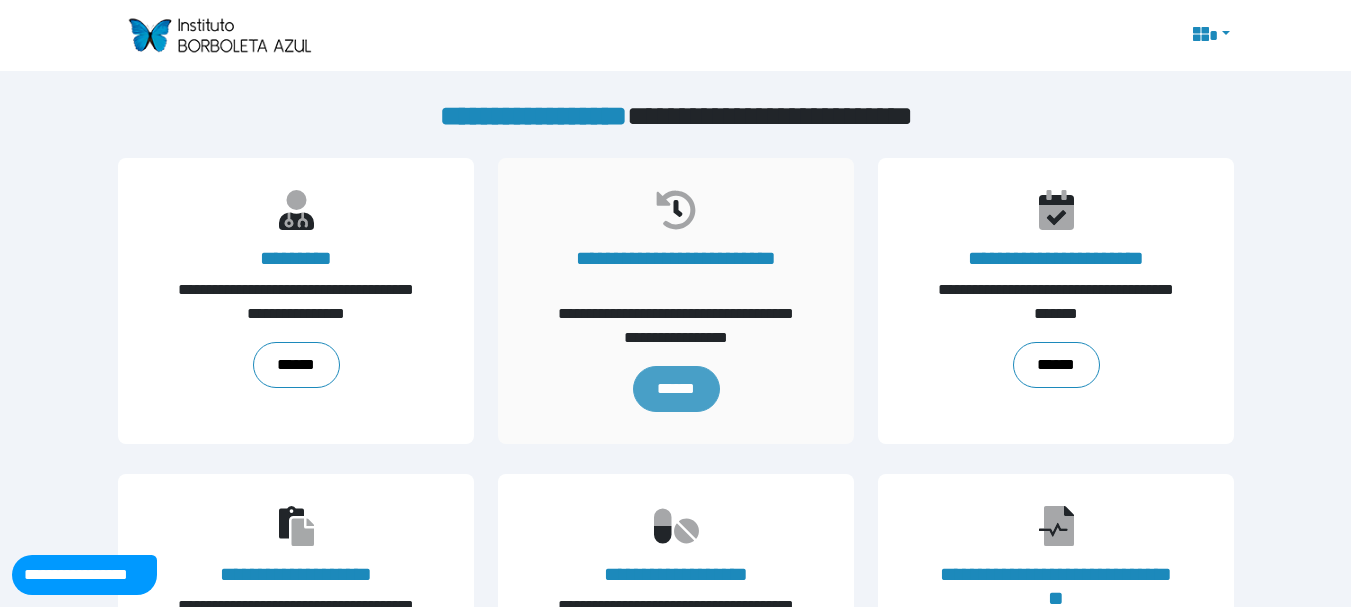 click on "******" at bounding box center (675, 389) 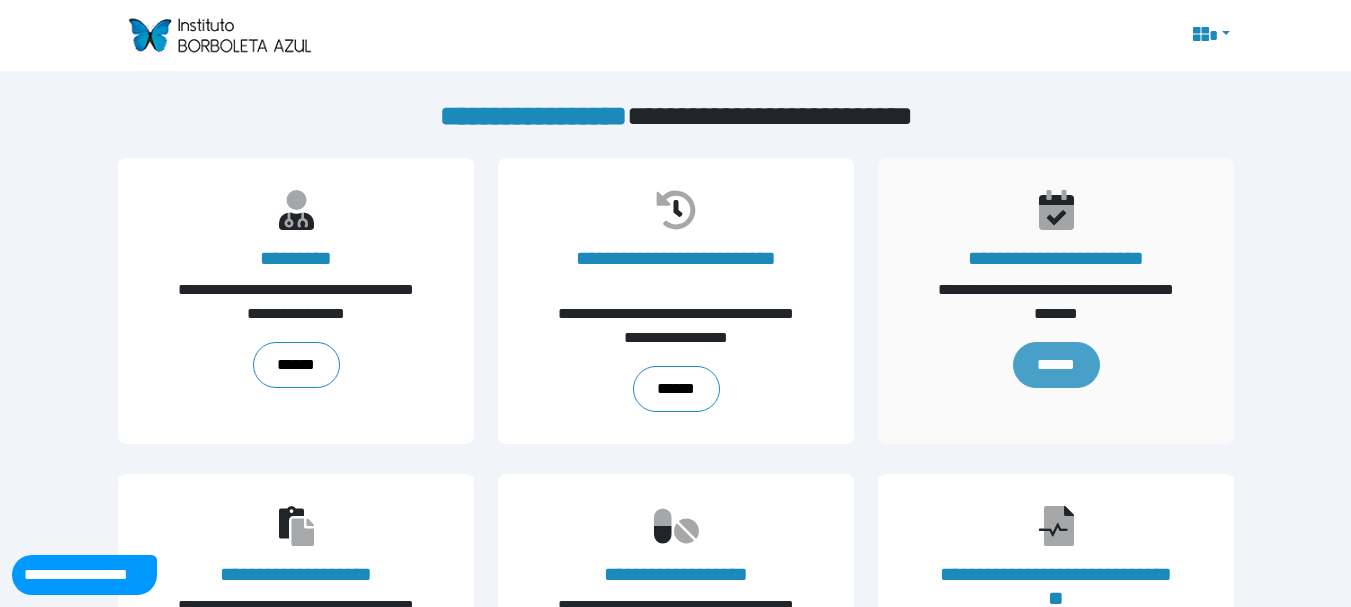 click on "******" at bounding box center [1055, 365] 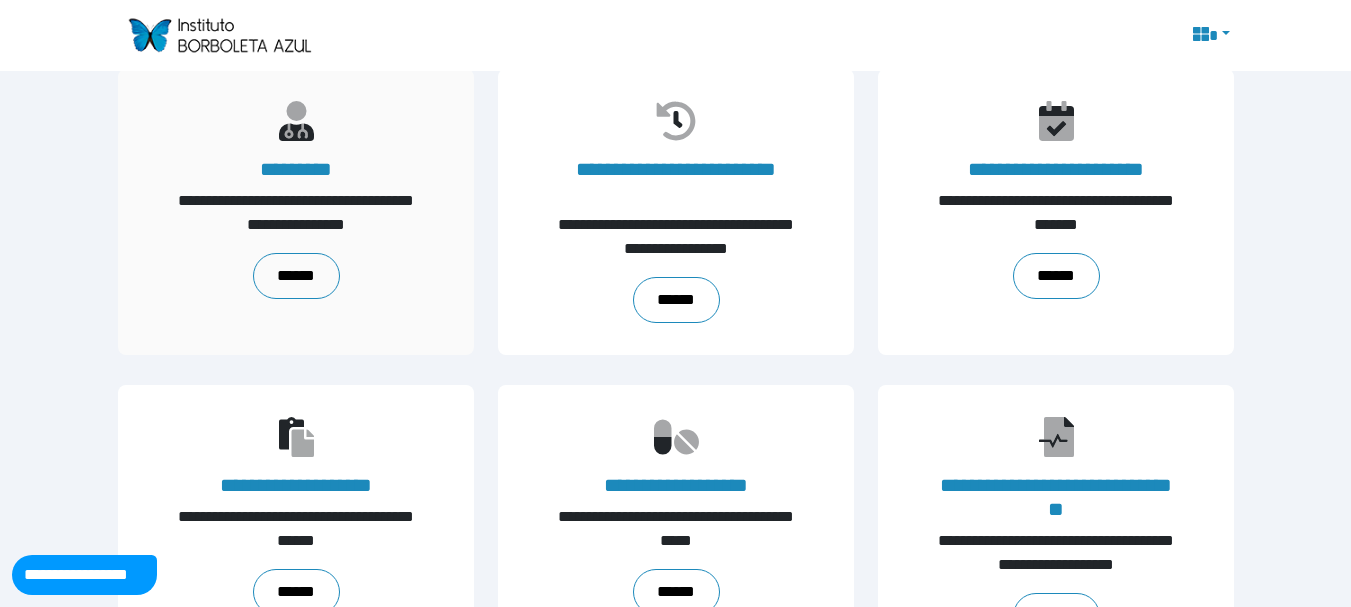 scroll, scrollTop: 0, scrollLeft: 0, axis: both 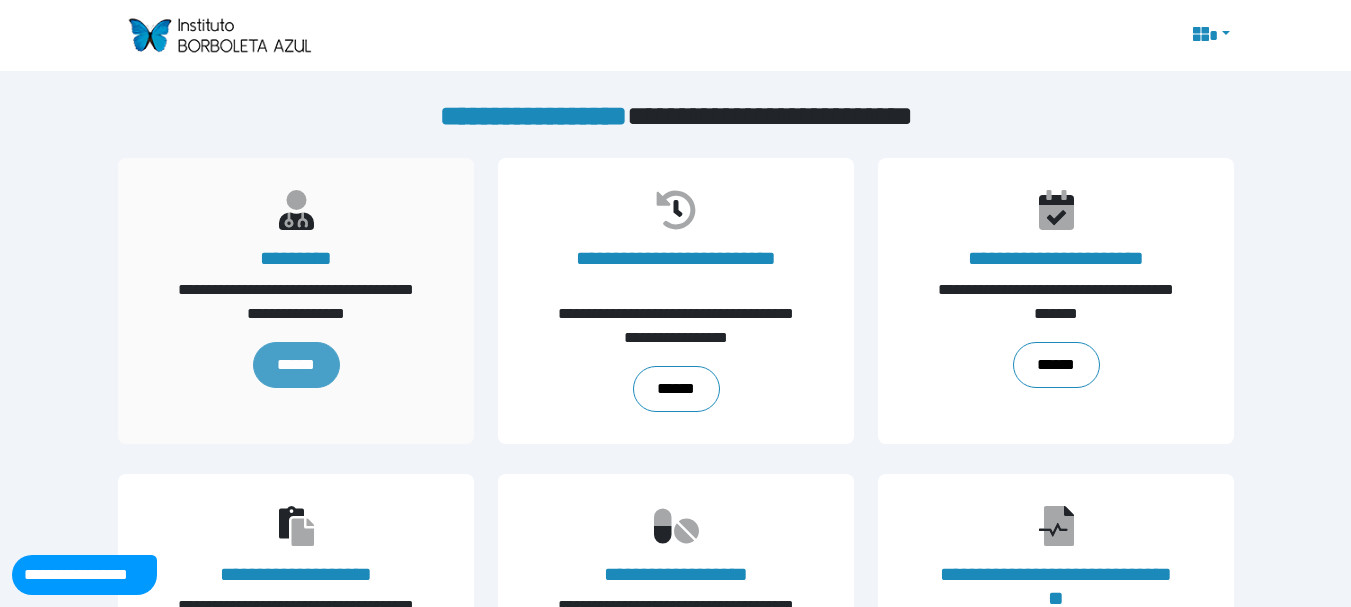 click on "******" at bounding box center [295, 365] 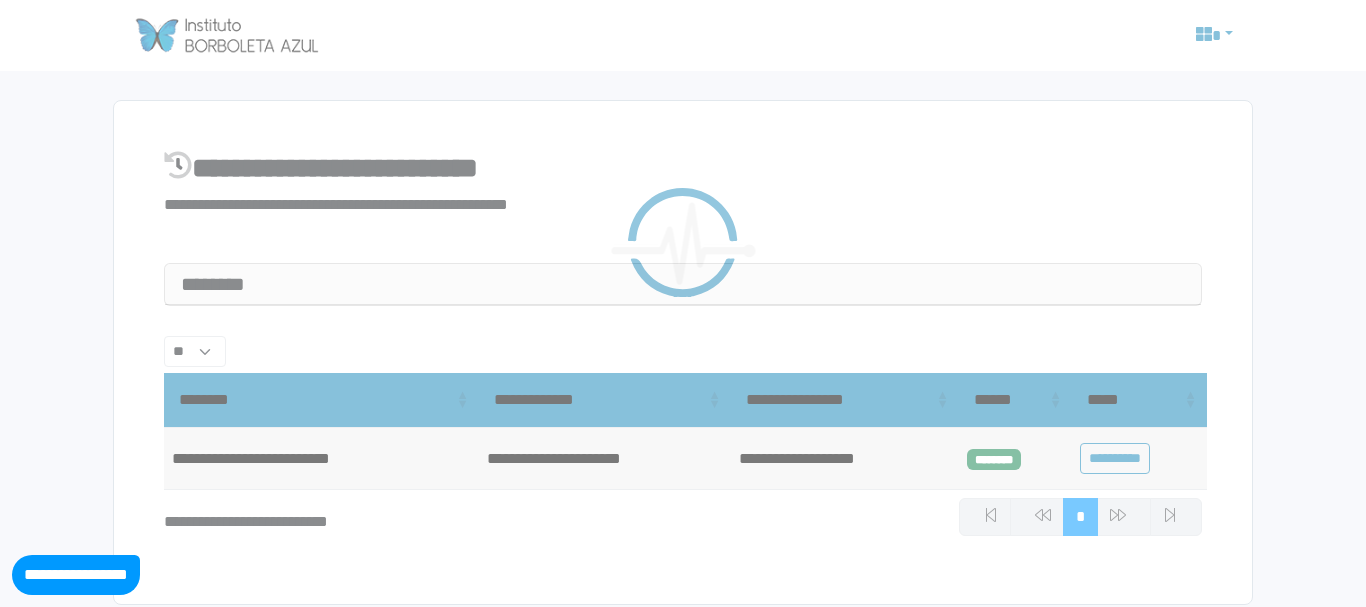 select on "**" 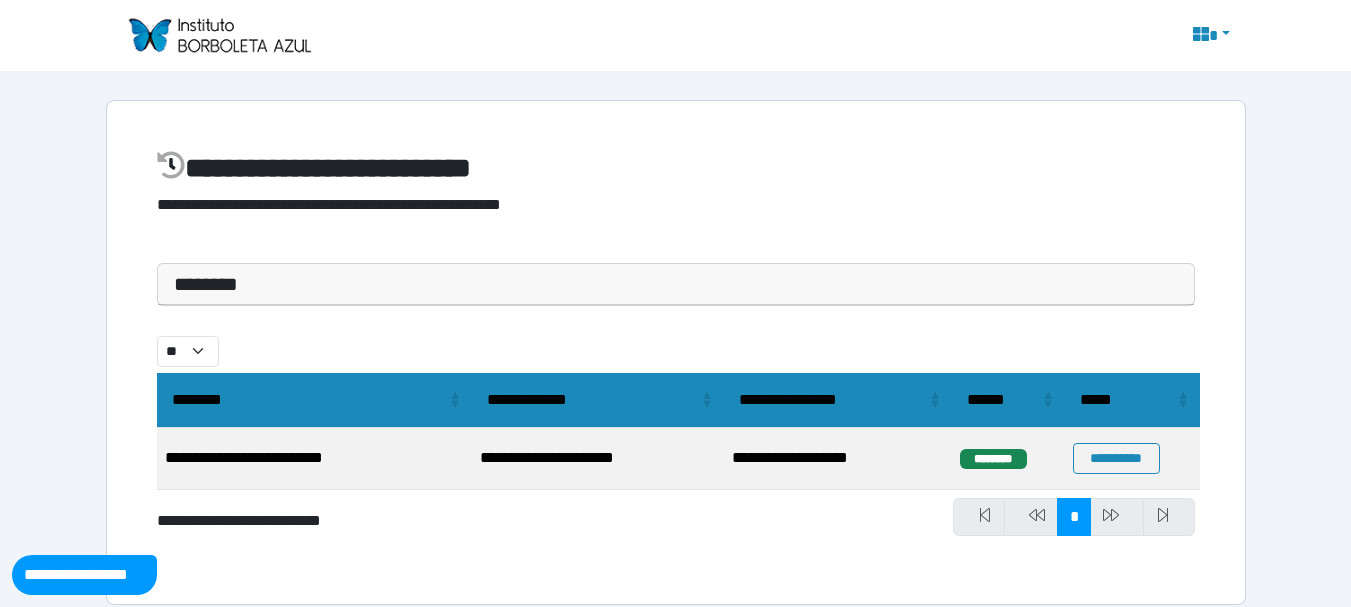 scroll, scrollTop: 18, scrollLeft: 0, axis: vertical 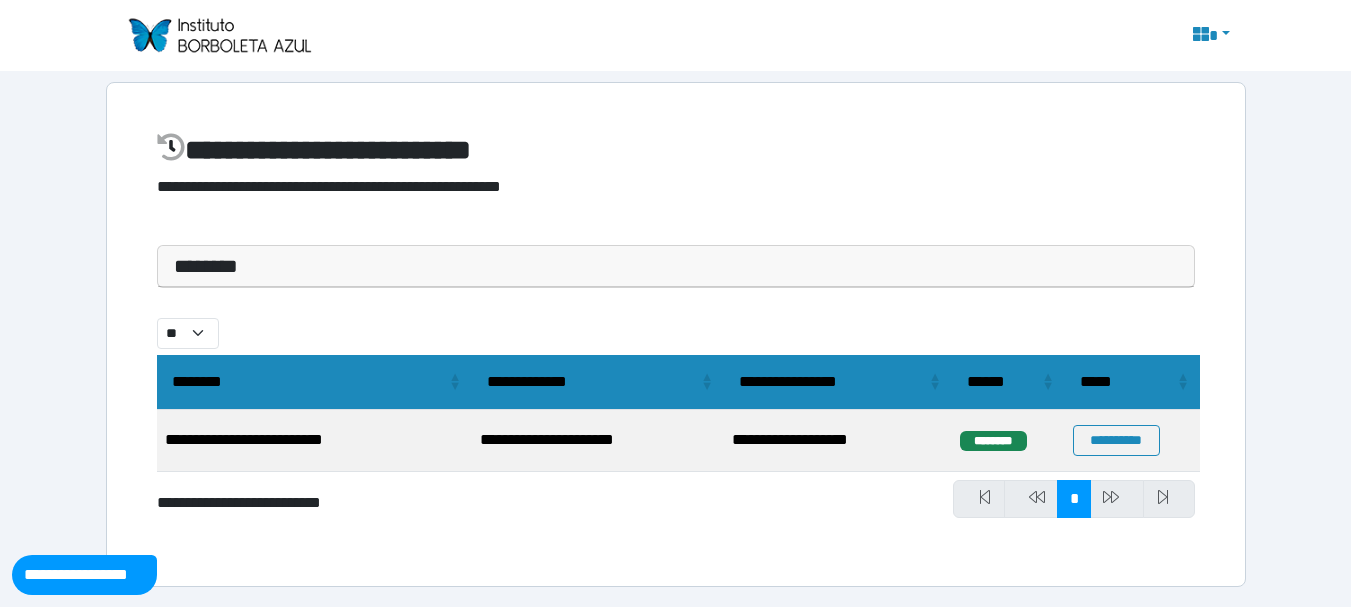 click on "********" at bounding box center [676, 266] 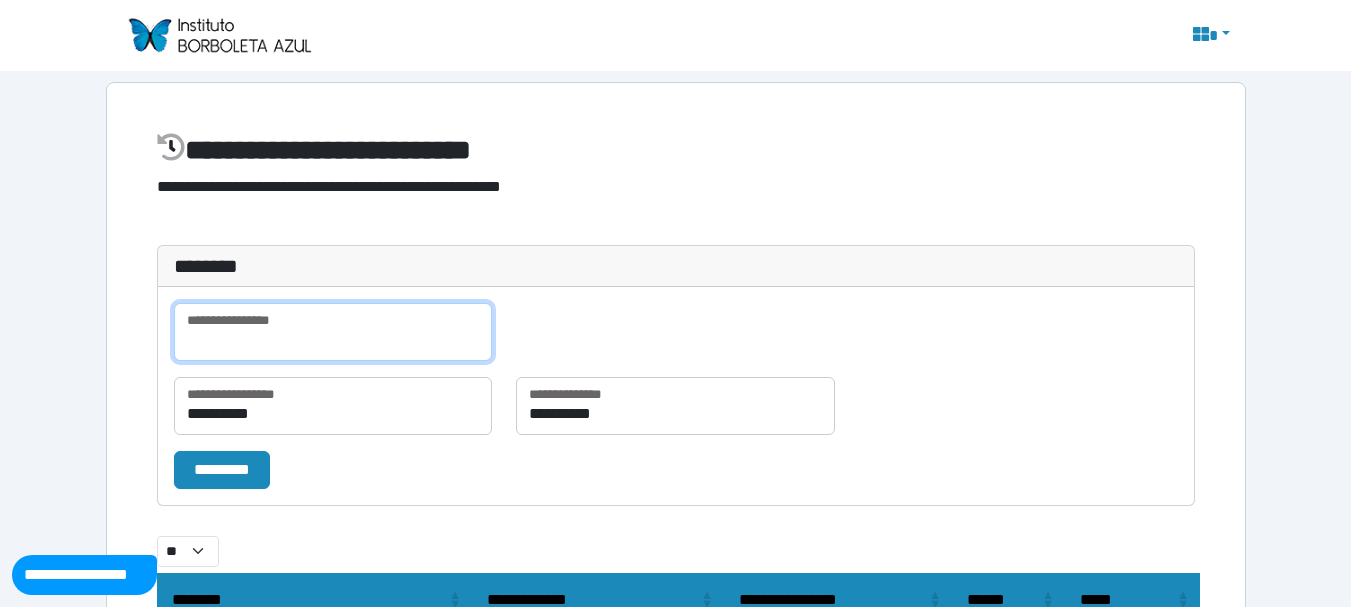 click at bounding box center (333, 332) 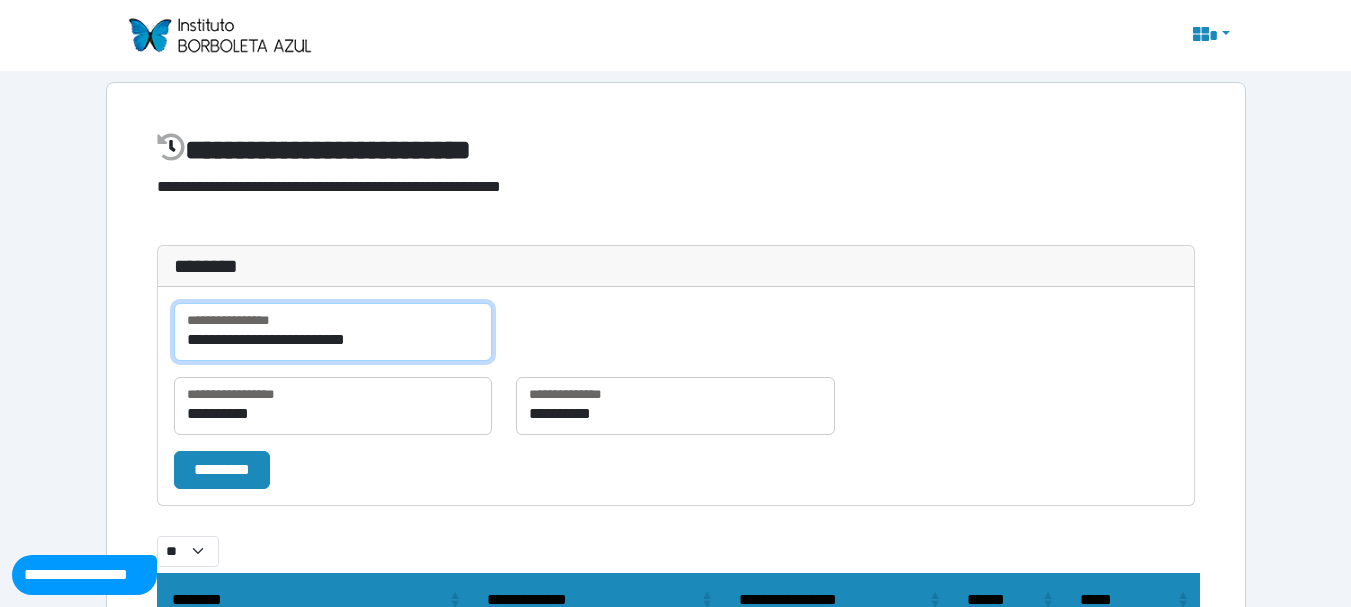 type on "**********" 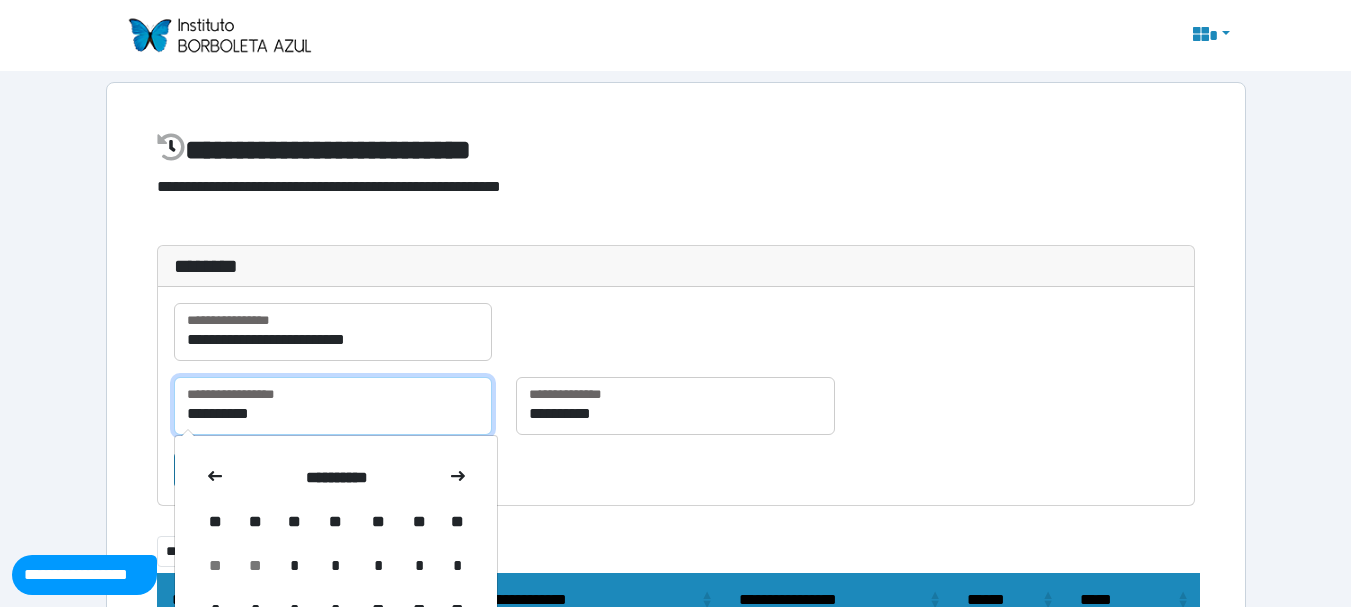 click on "**********" at bounding box center (333, 406) 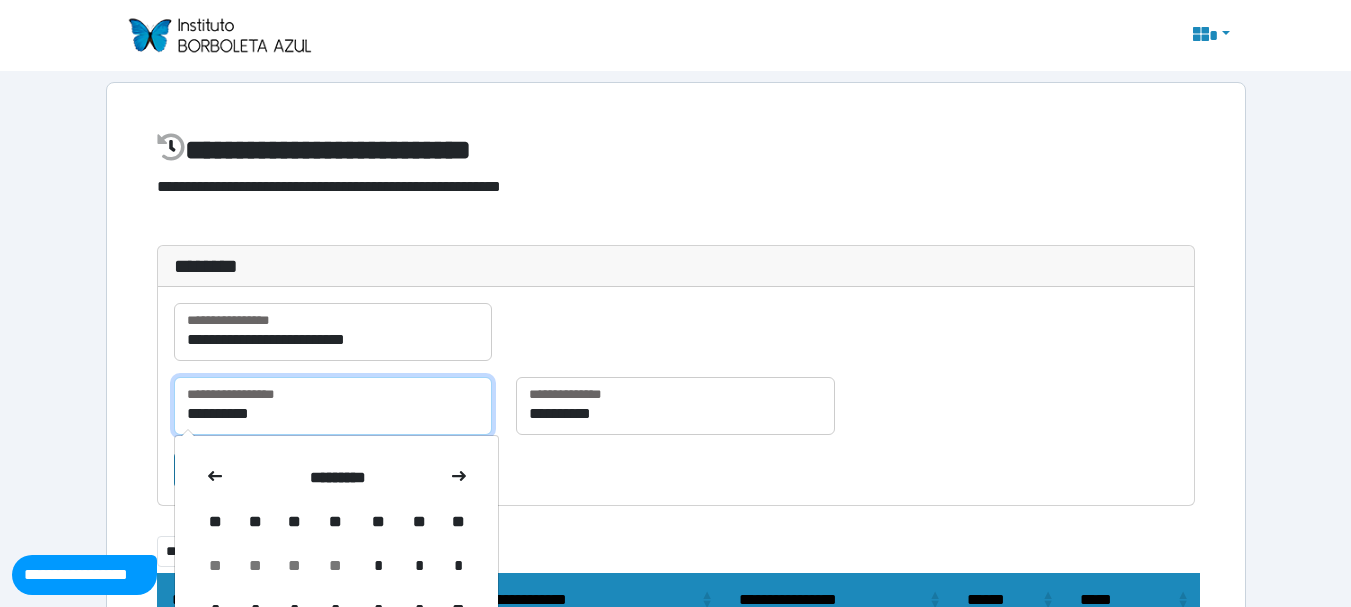 type on "**********" 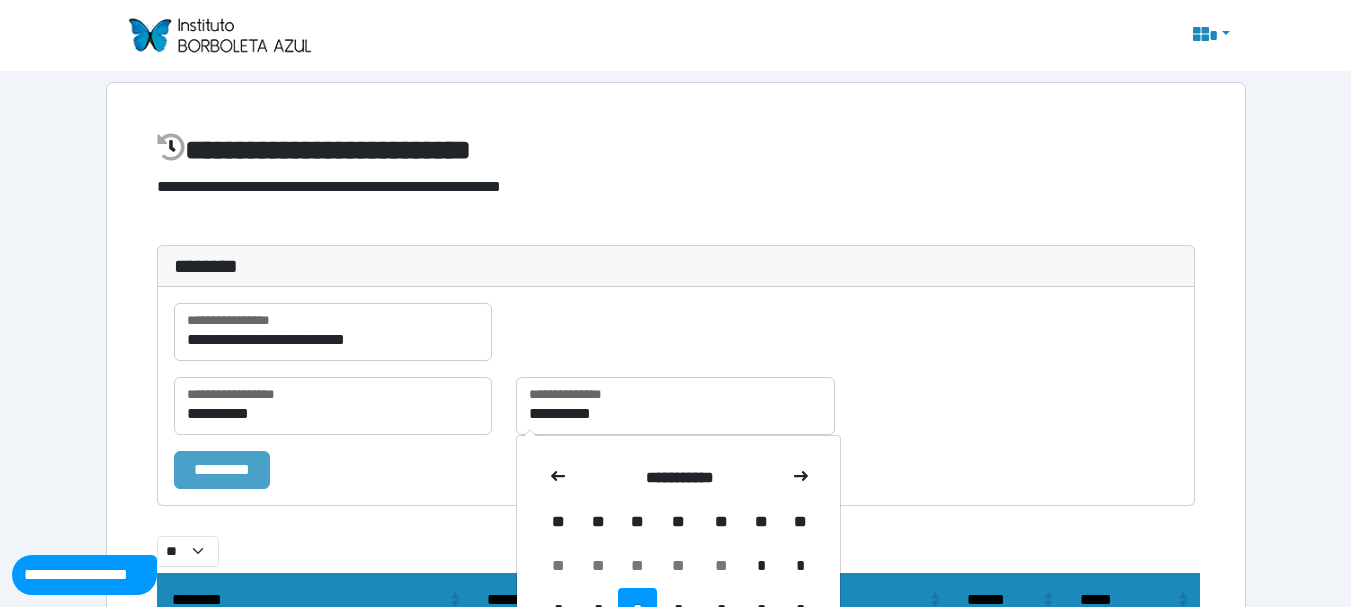click on "*********" at bounding box center (222, 470) 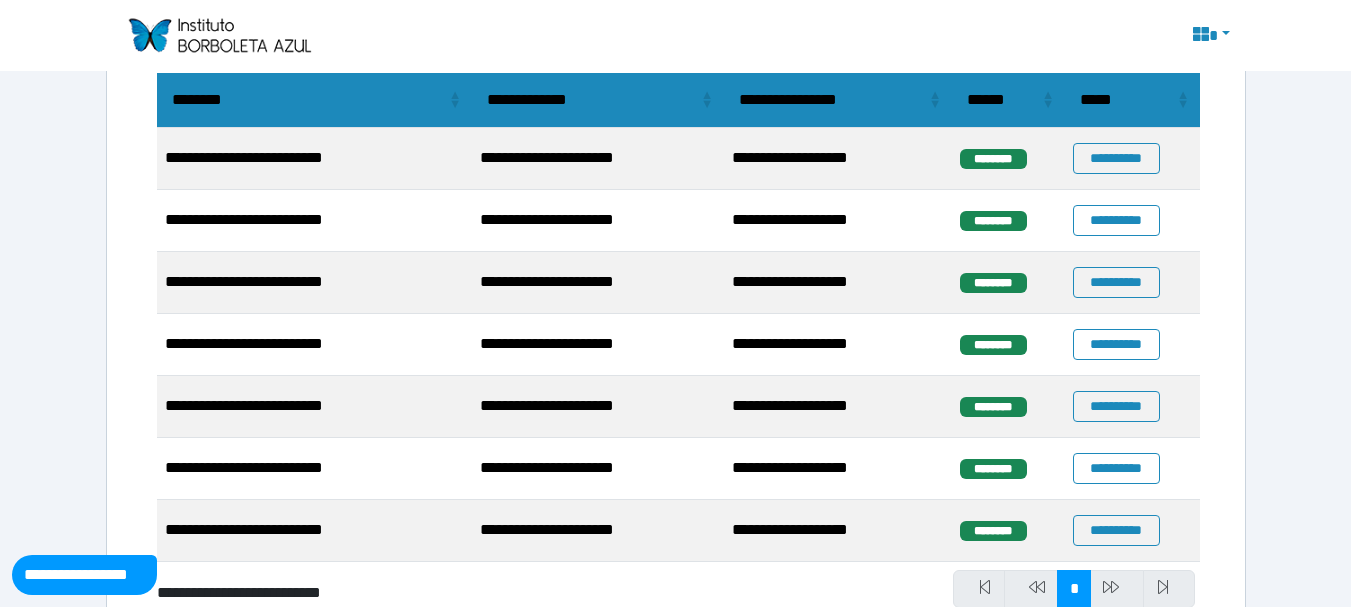 scroll, scrollTop: 608, scrollLeft: 0, axis: vertical 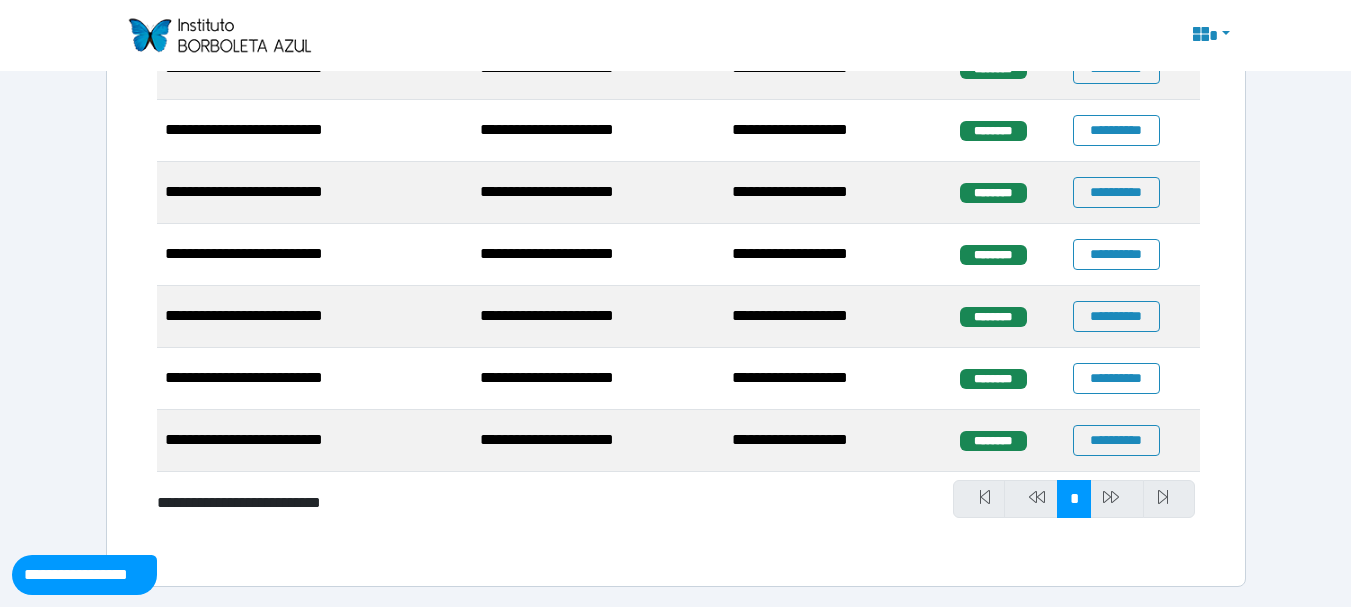 click at bounding box center [1117, 499] 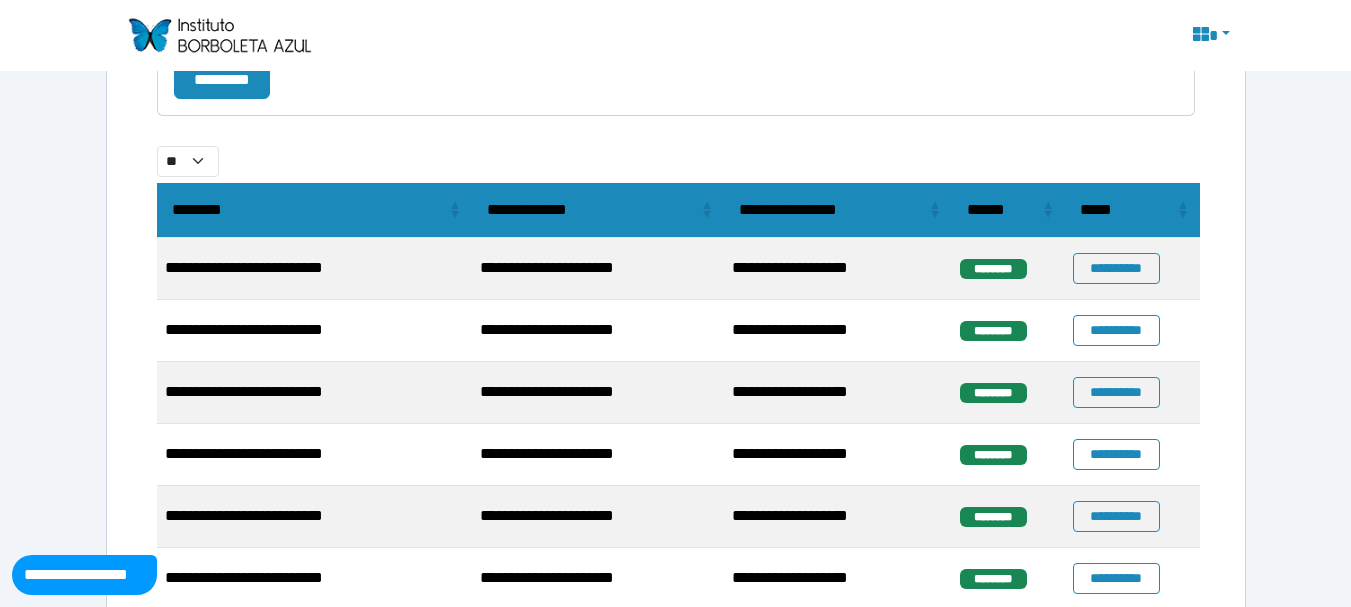 scroll, scrollTop: 208, scrollLeft: 0, axis: vertical 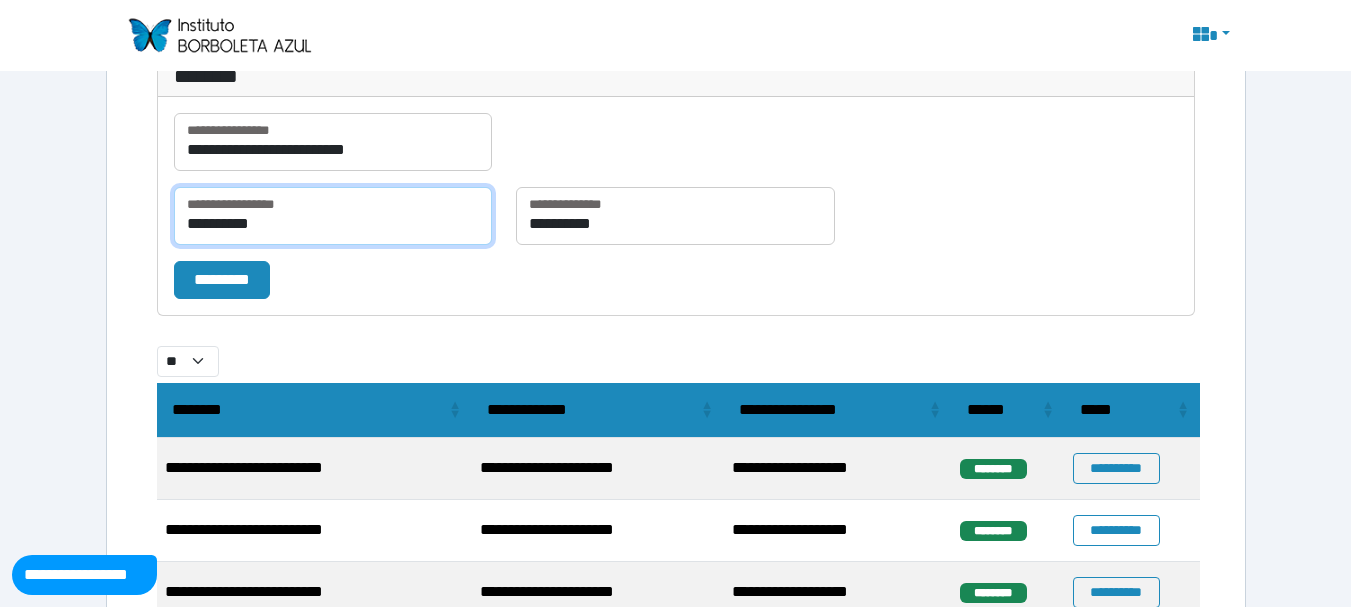 click on "**********" at bounding box center [333, 216] 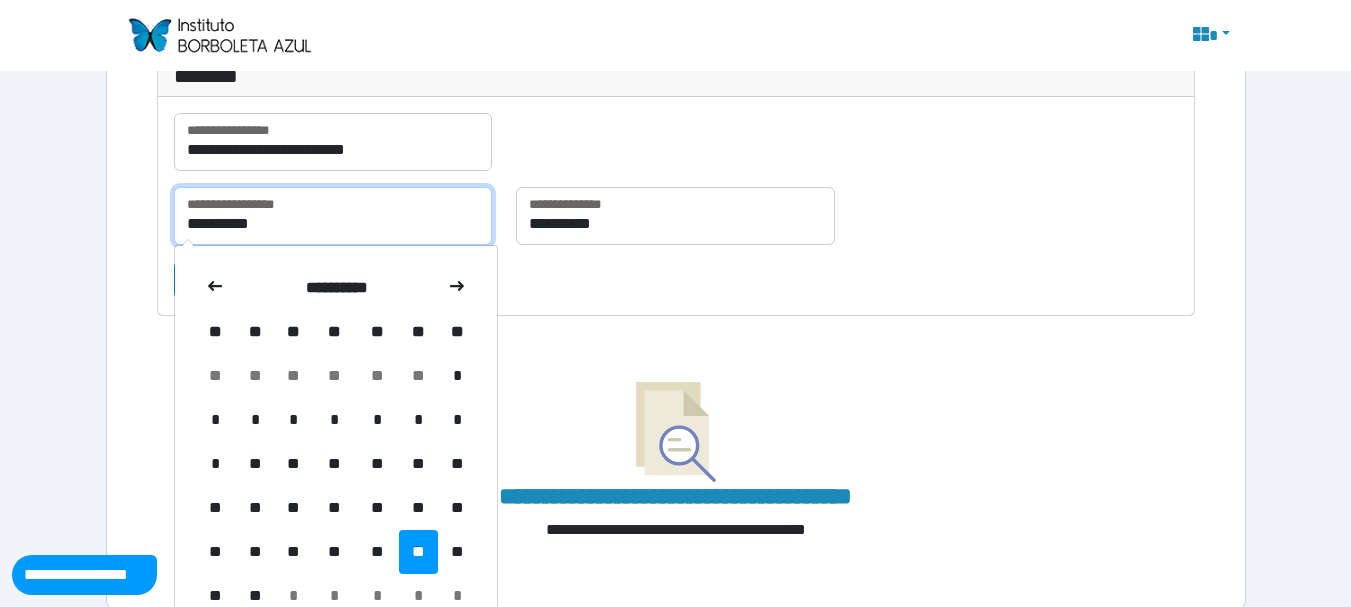 type on "**********" 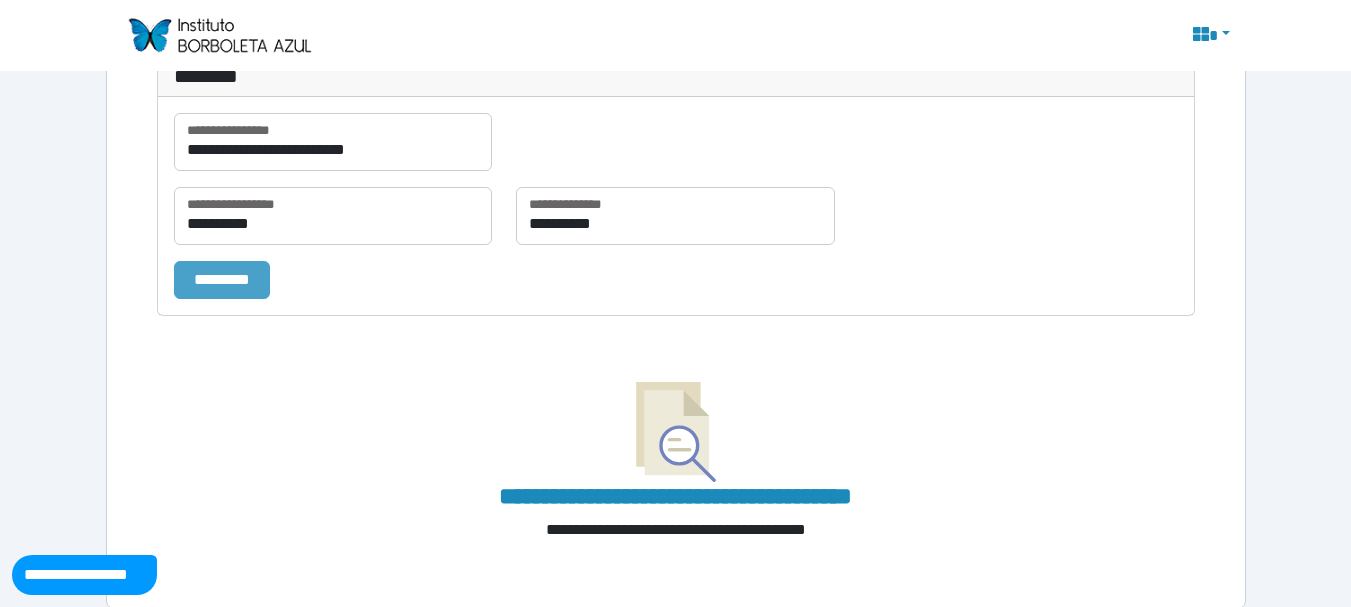 click on "*********" at bounding box center [222, 280] 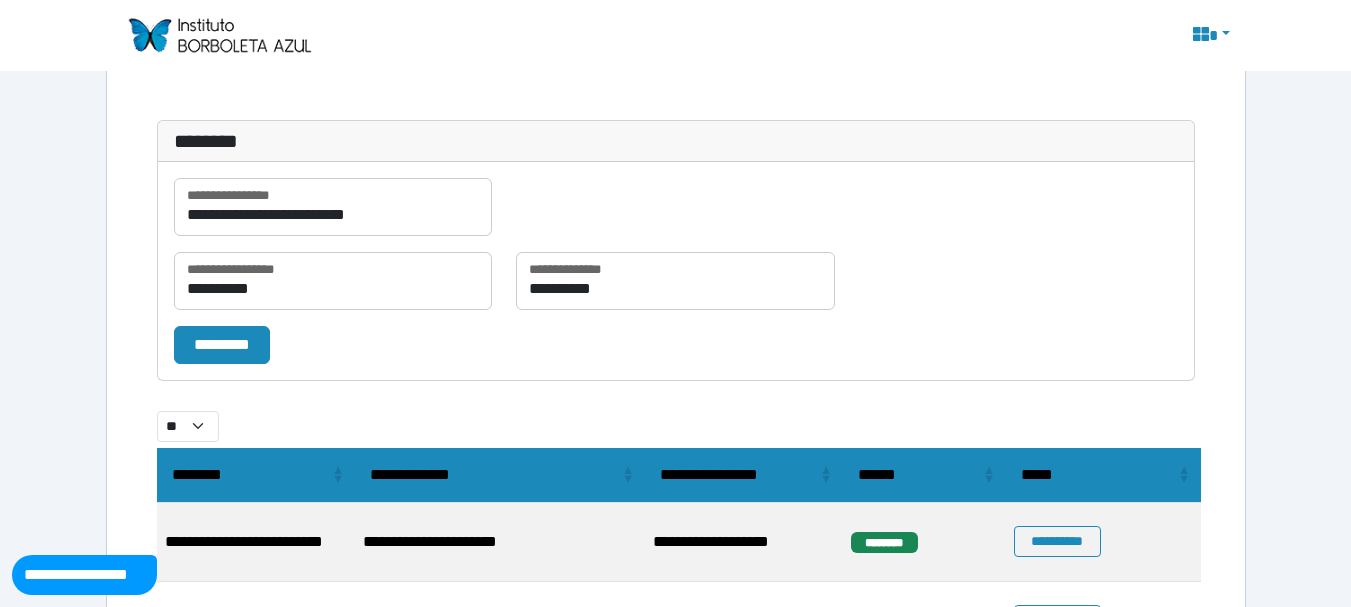 scroll, scrollTop: 0, scrollLeft: 0, axis: both 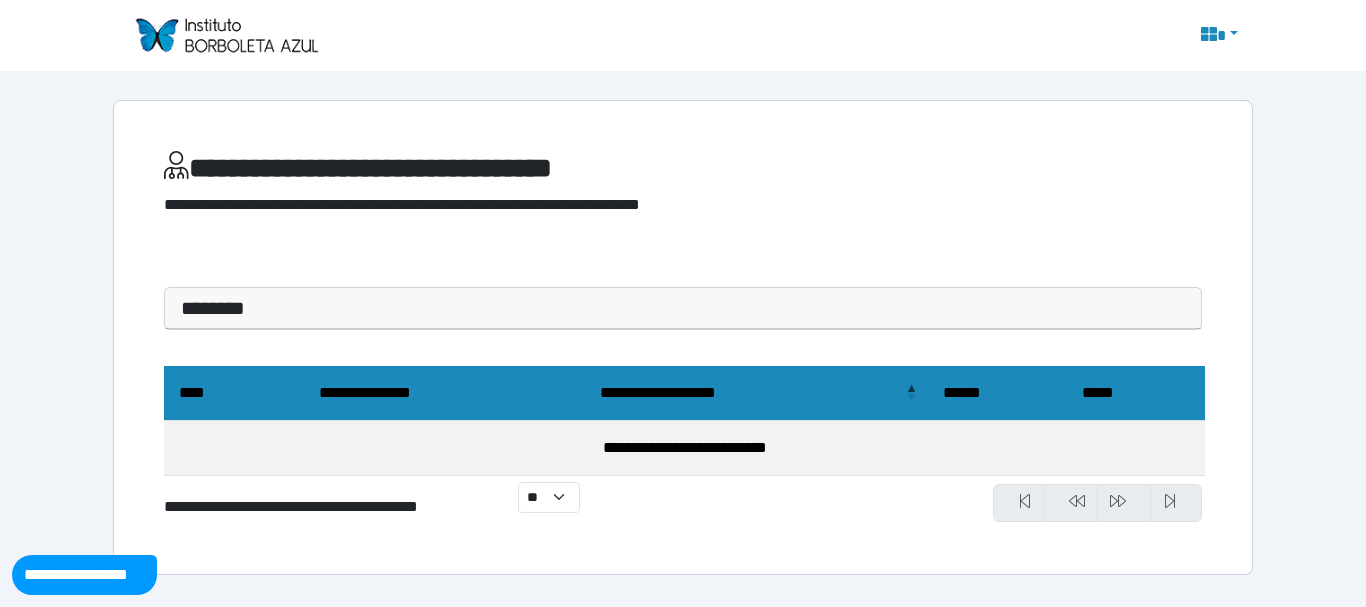 click on "********" at bounding box center [683, 308] 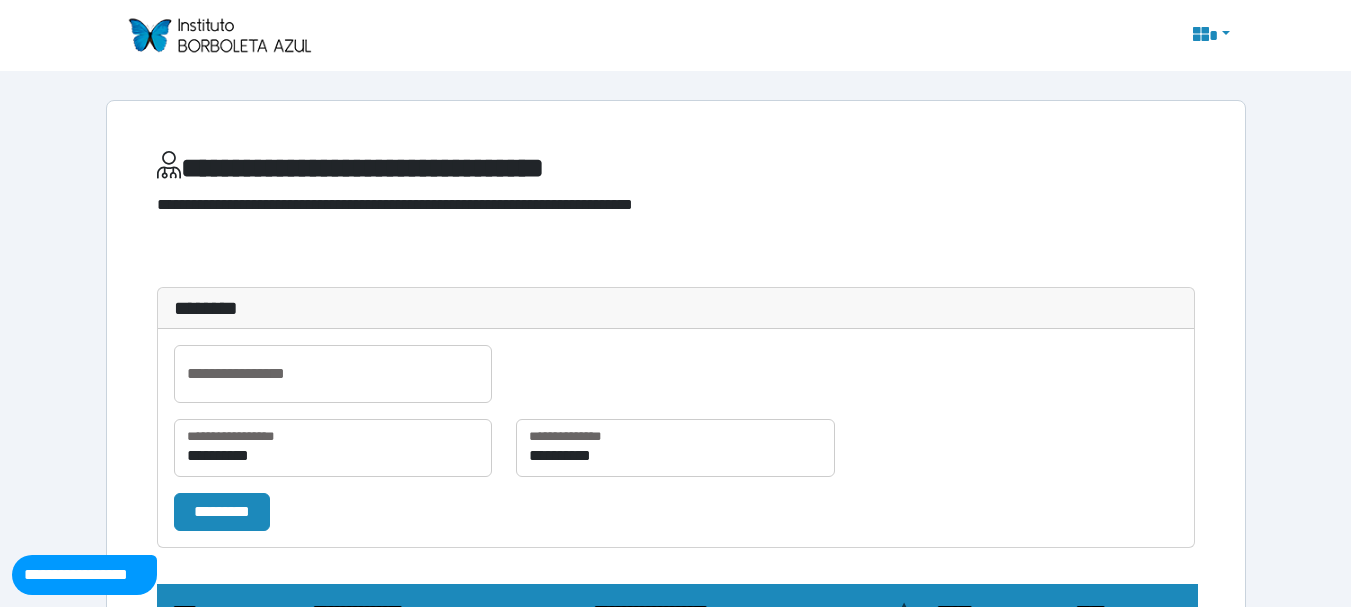 click on "********" at bounding box center (676, 308) 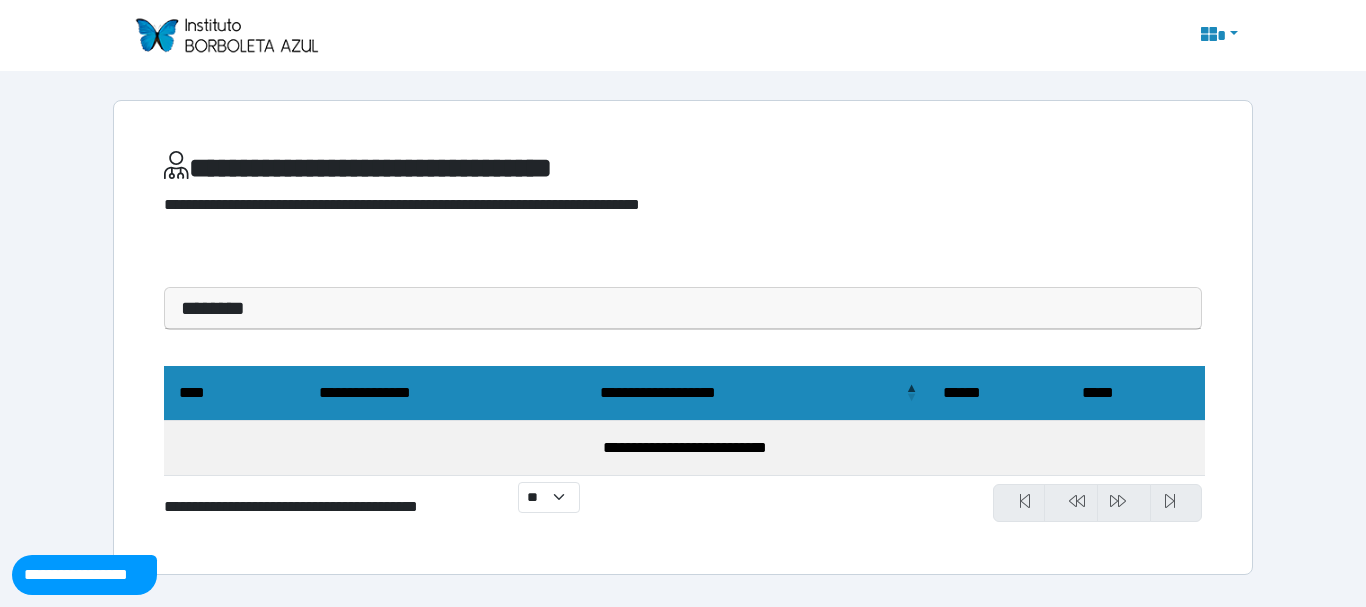 click on "********" at bounding box center [683, 308] 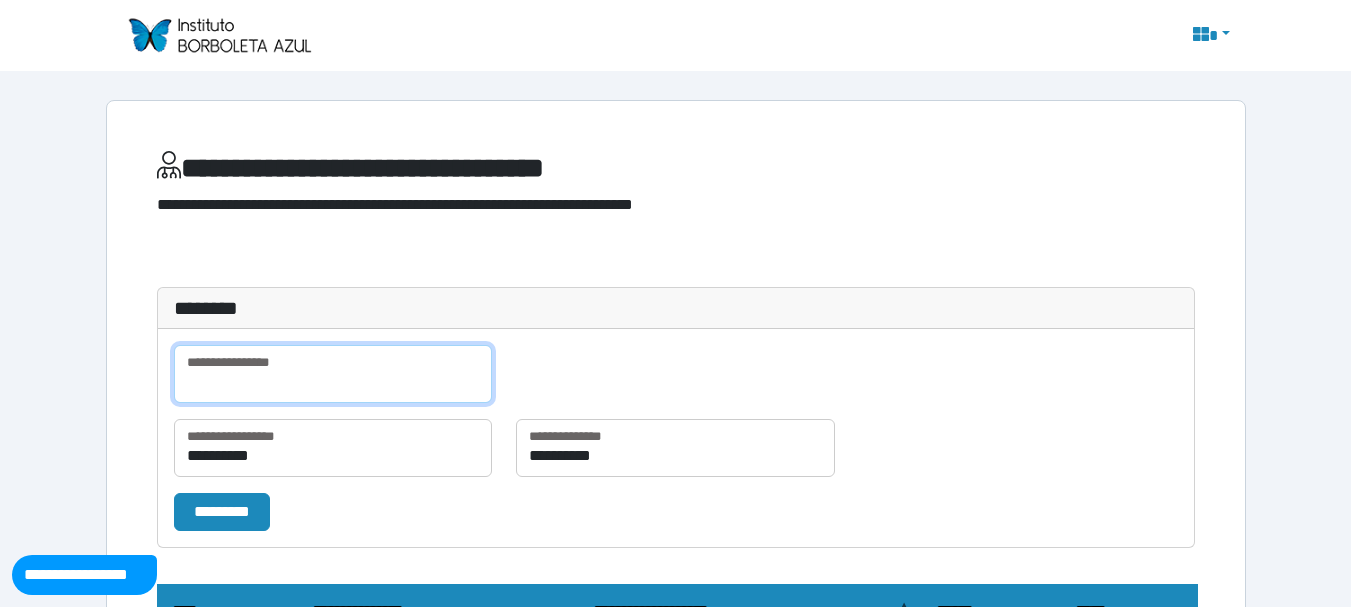 click at bounding box center [333, 374] 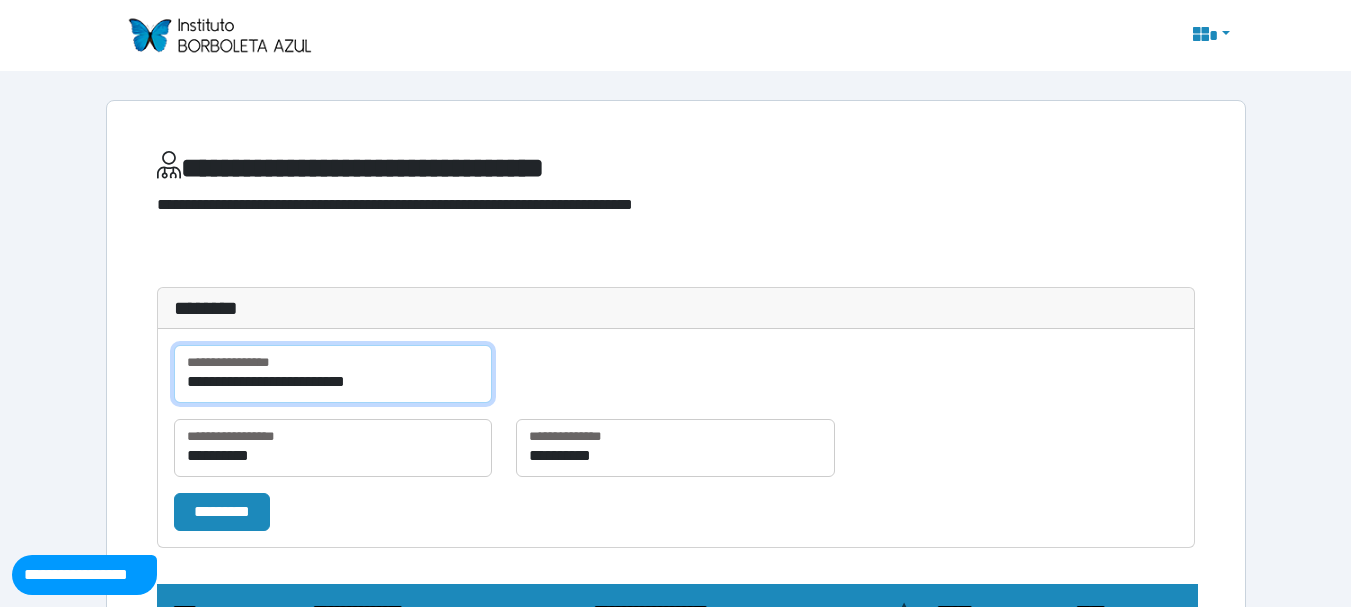 type on "**********" 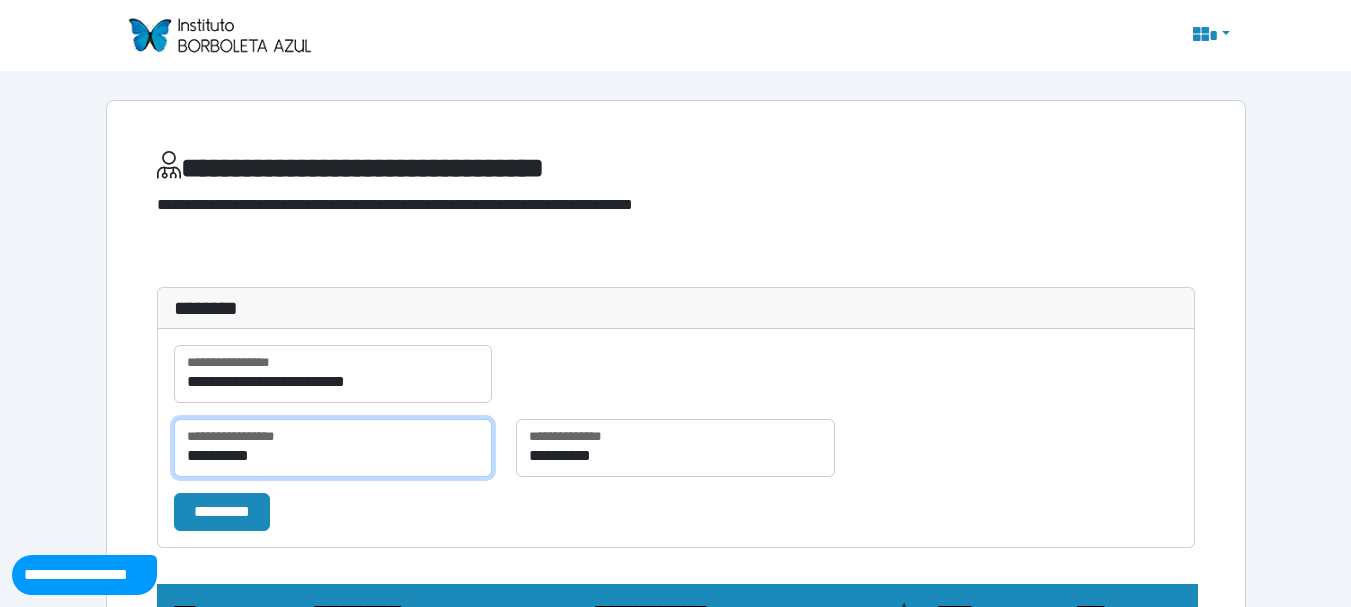 click on "**********" at bounding box center (333, 448) 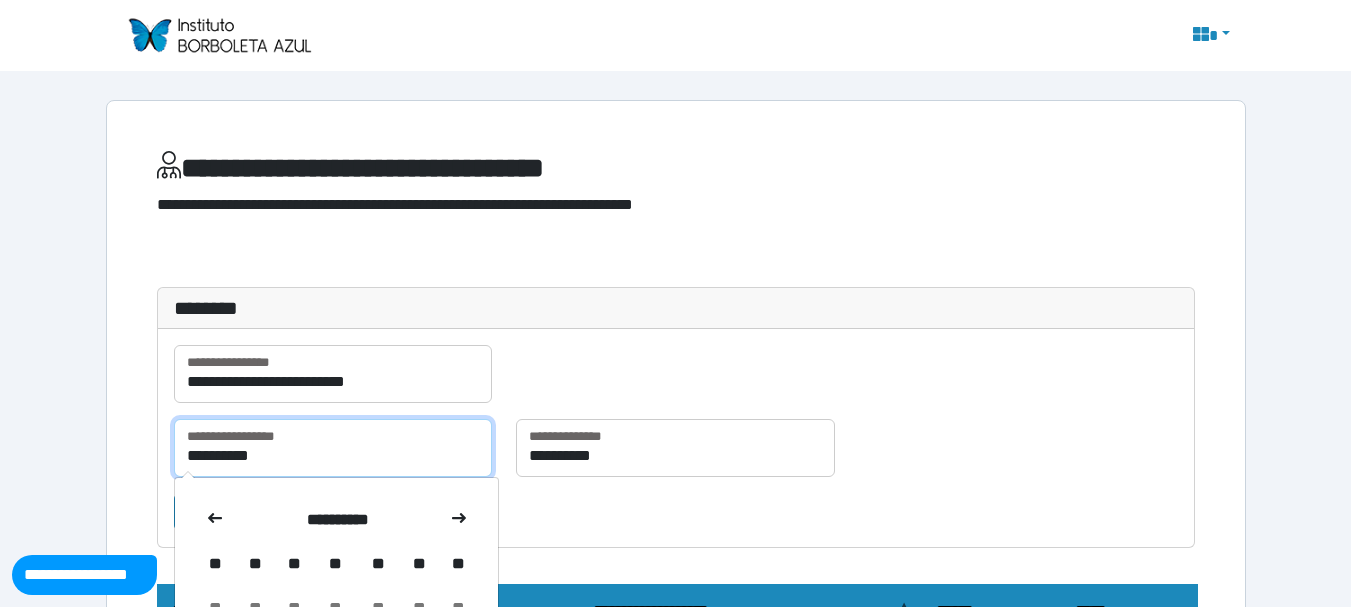 type on "**********" 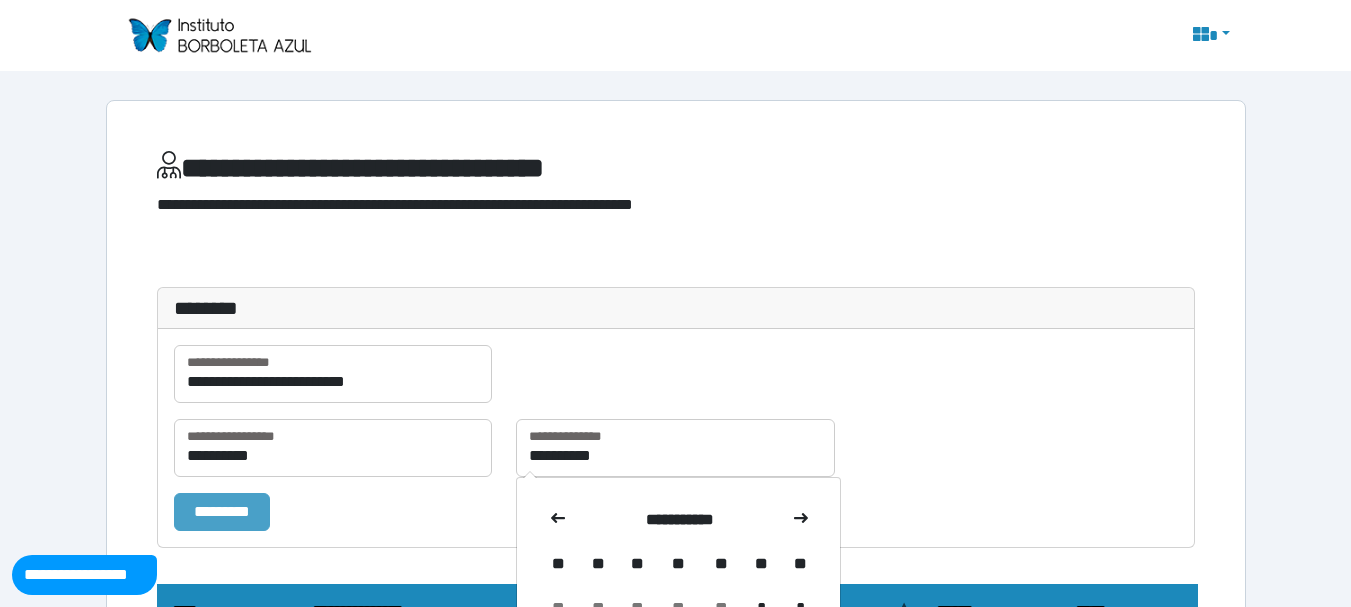 click on "*********" at bounding box center (222, 512) 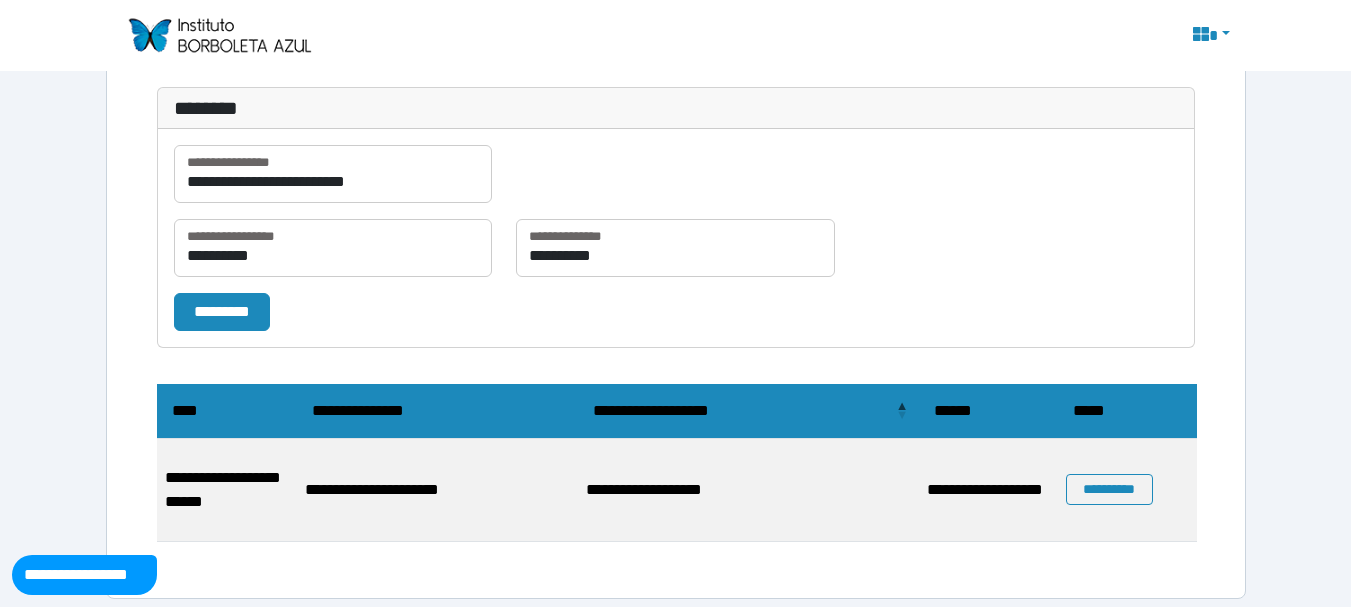 scroll, scrollTop: 212, scrollLeft: 0, axis: vertical 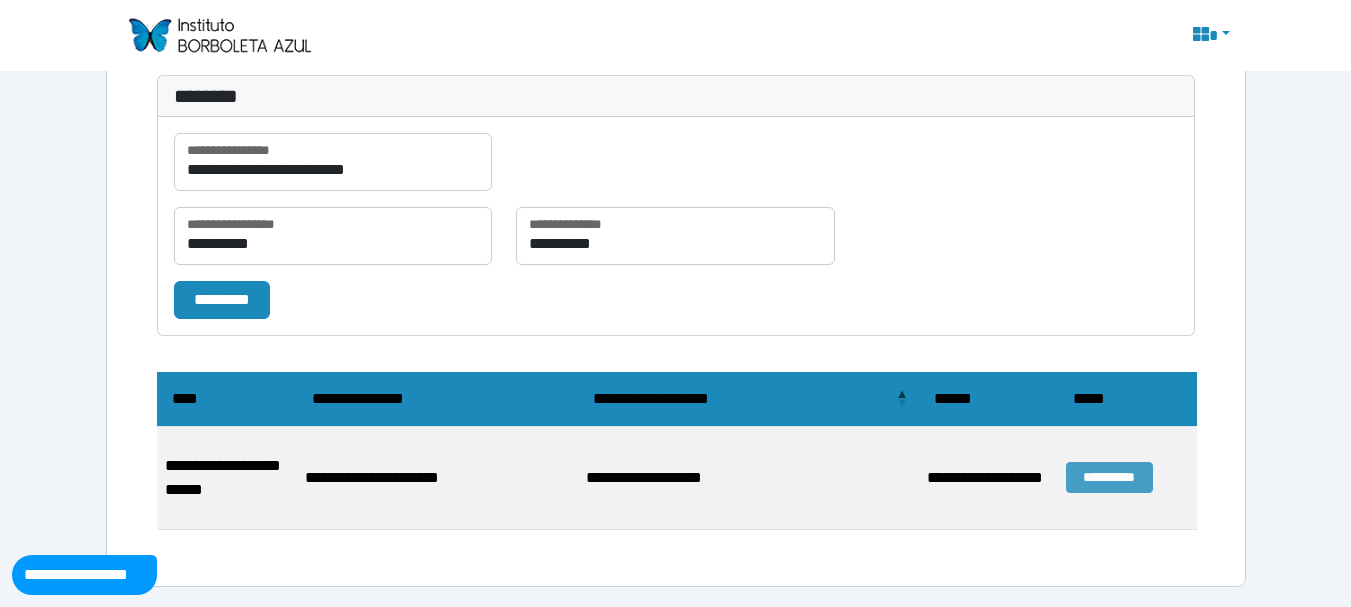 click on "**********" at bounding box center [1109, 477] 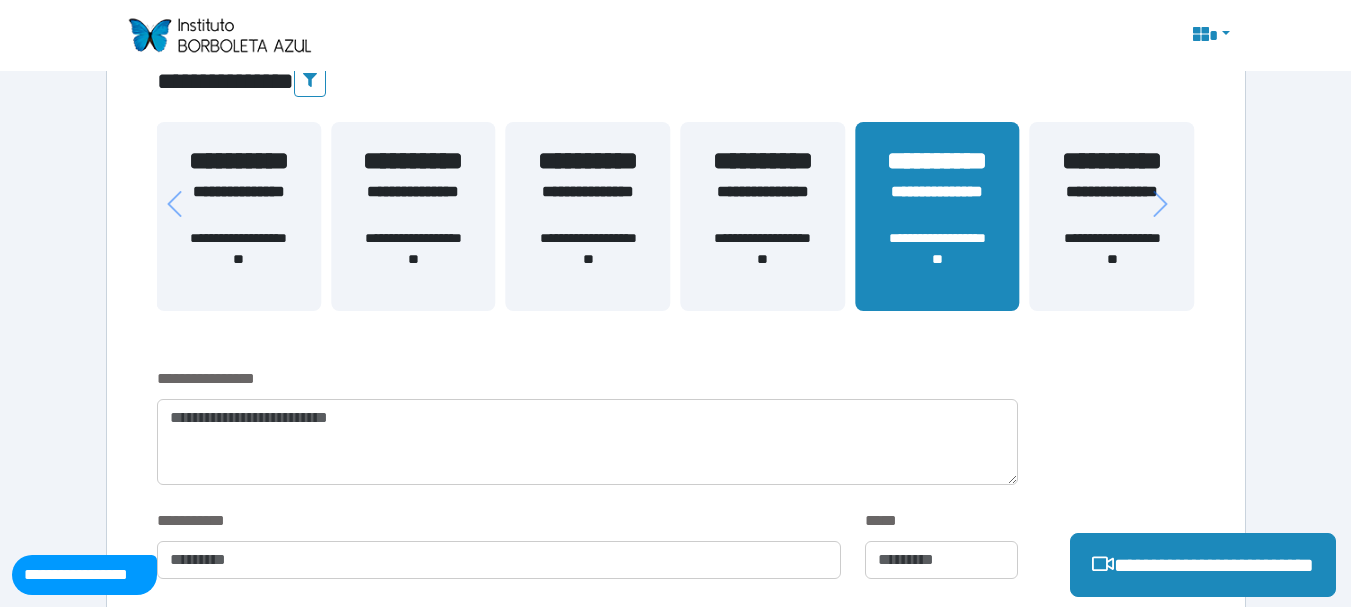 scroll, scrollTop: 500, scrollLeft: 0, axis: vertical 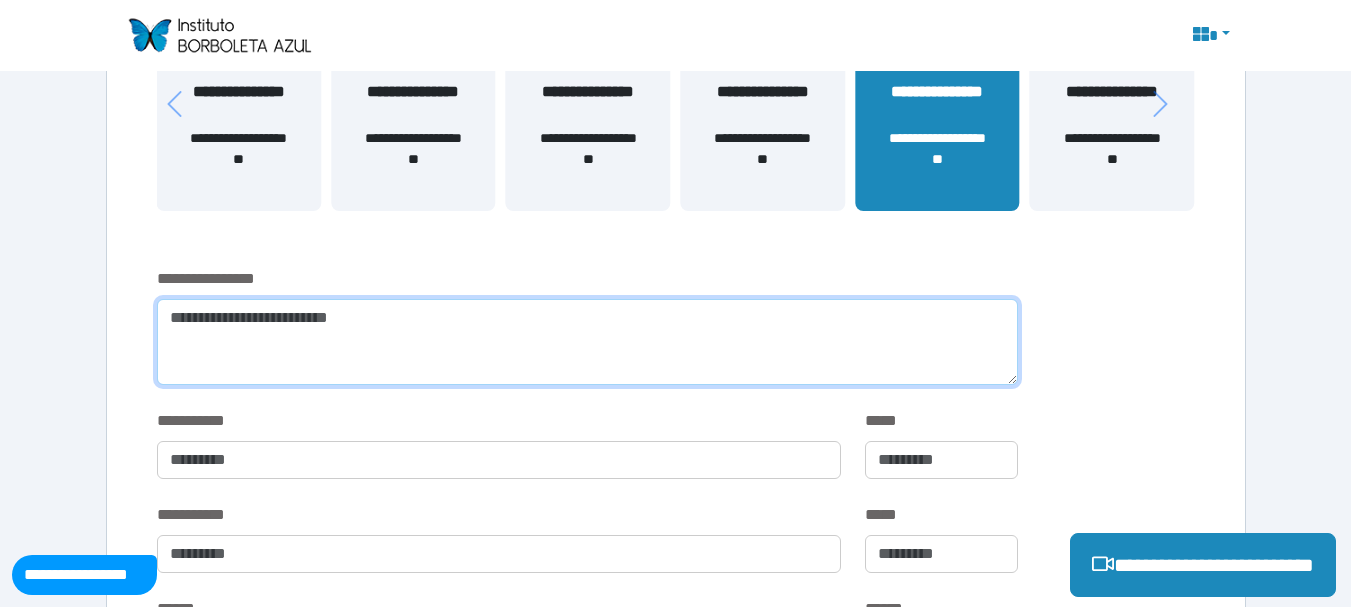 click at bounding box center (587, 342) 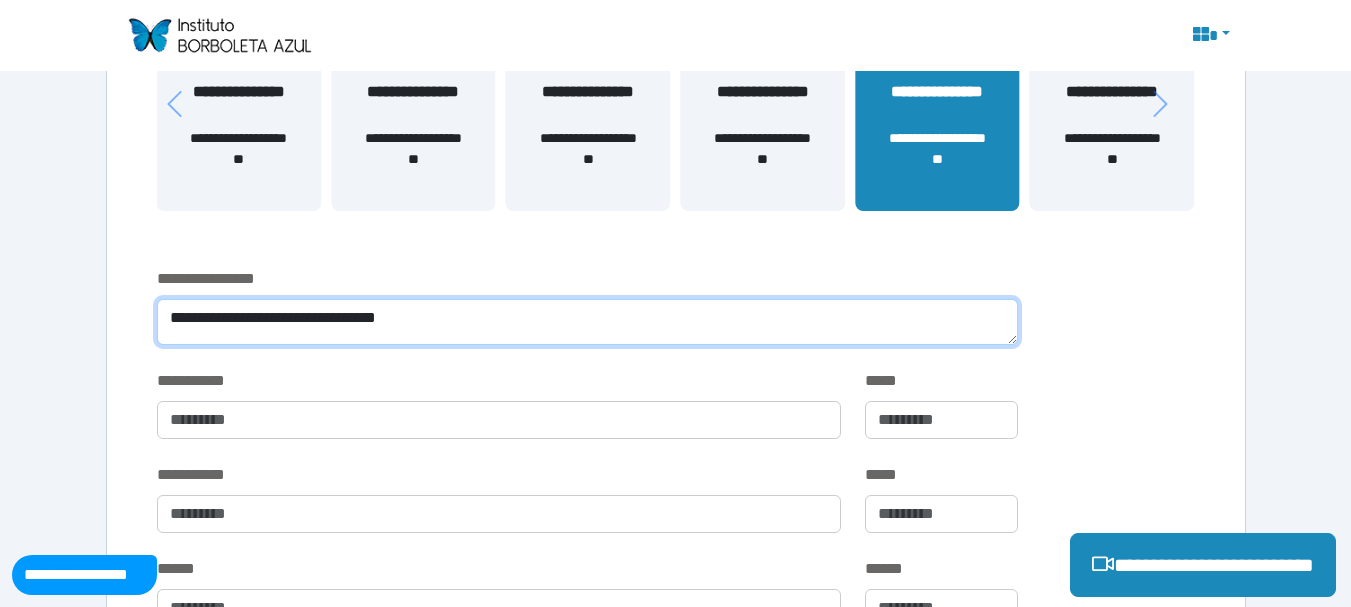 paste on "**********" 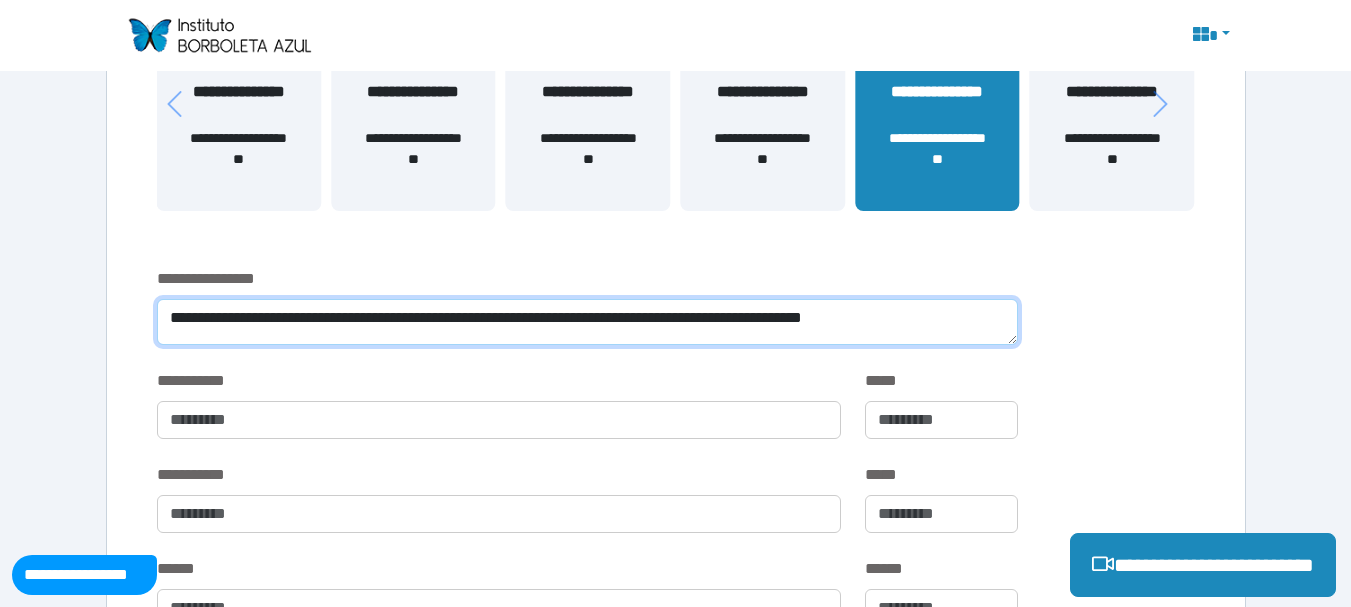 click on "**********" at bounding box center (587, 322) 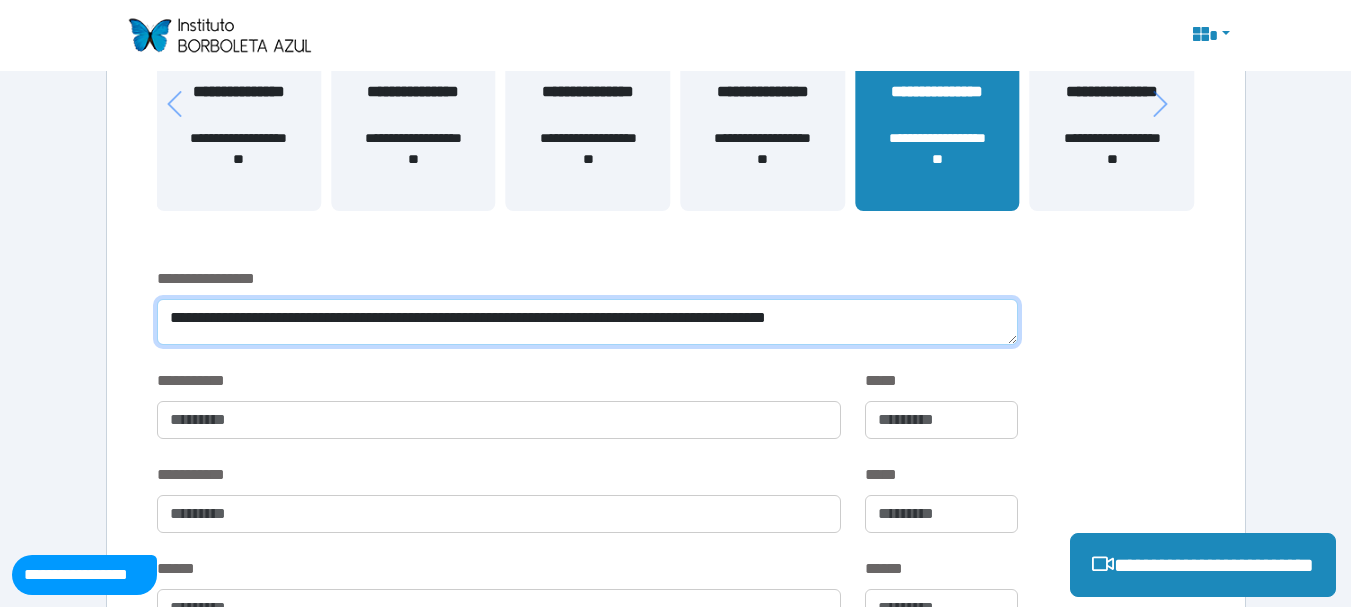 click on "**********" at bounding box center [587, 322] 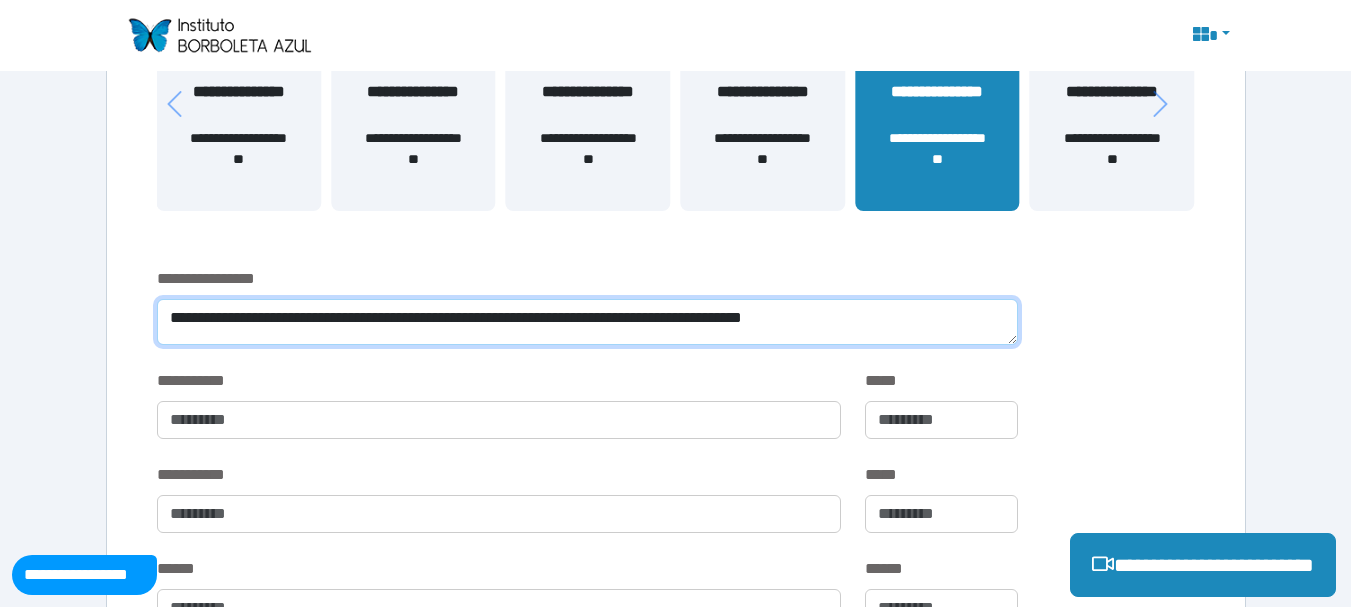 click on "**********" at bounding box center (587, 322) 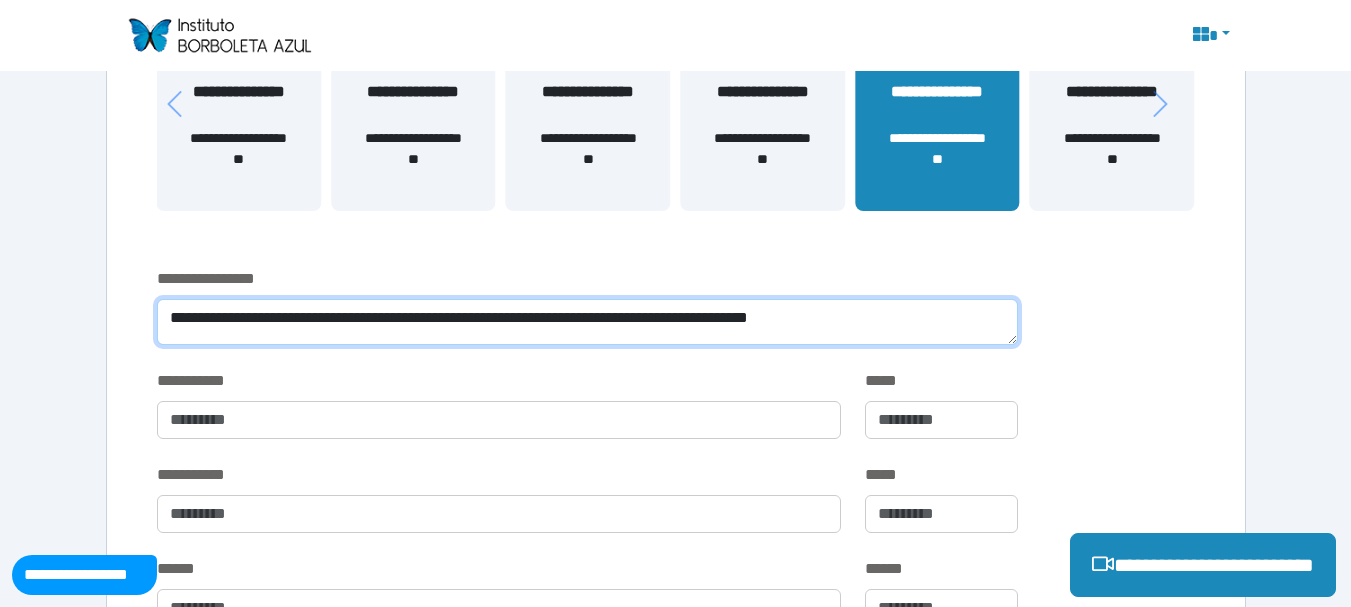click on "**********" at bounding box center (587, 322) 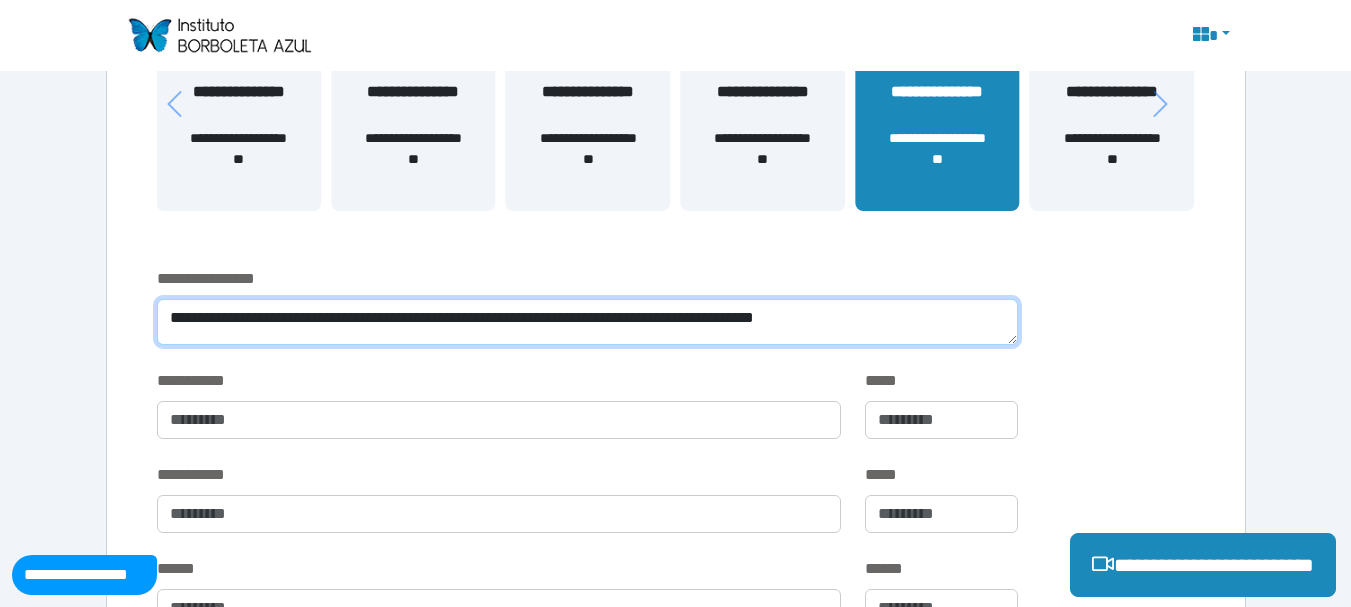 paste on "**********" 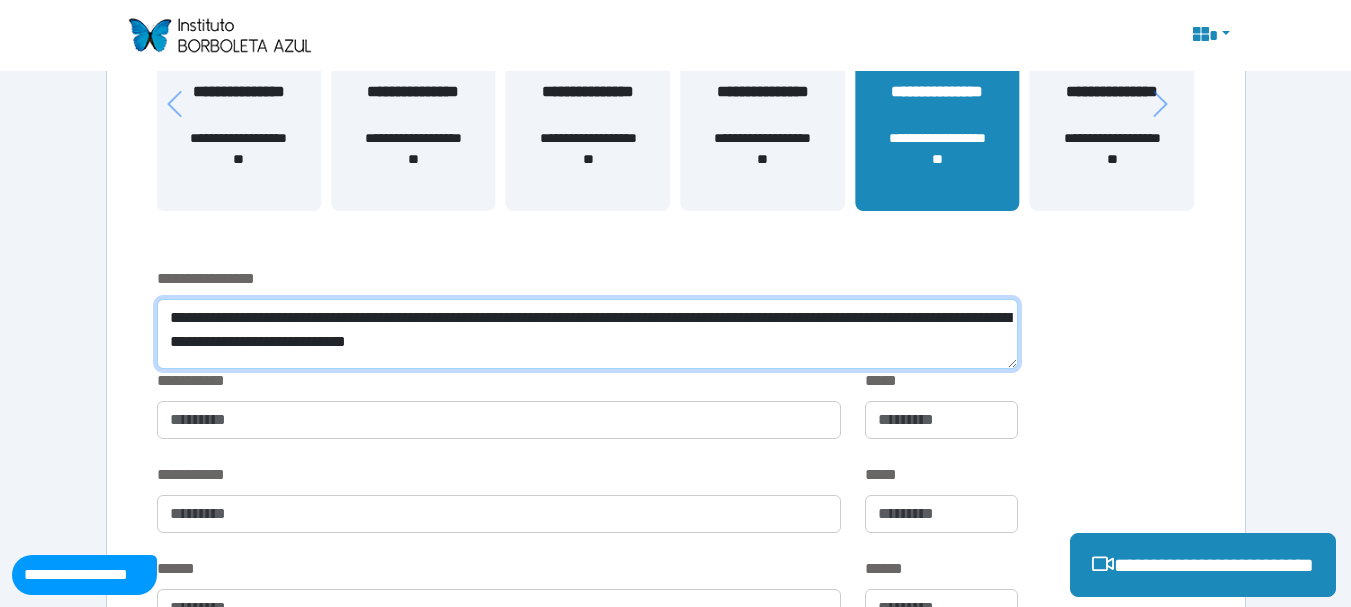 scroll, scrollTop: 0, scrollLeft: 0, axis: both 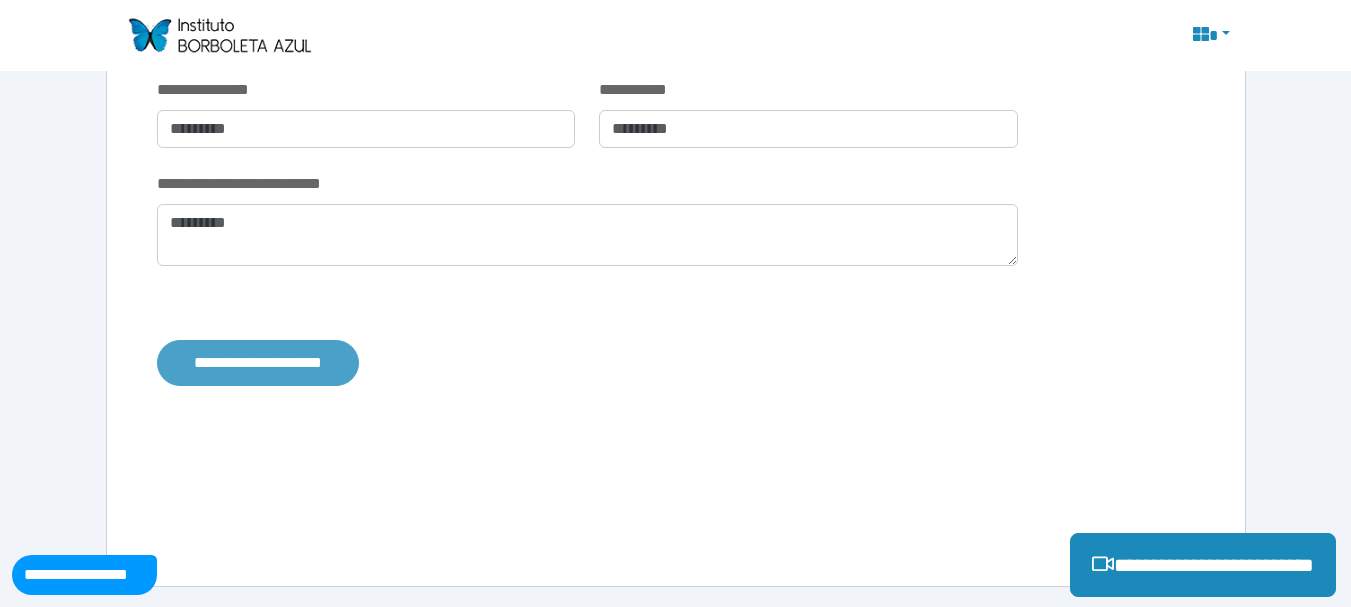 type on "**********" 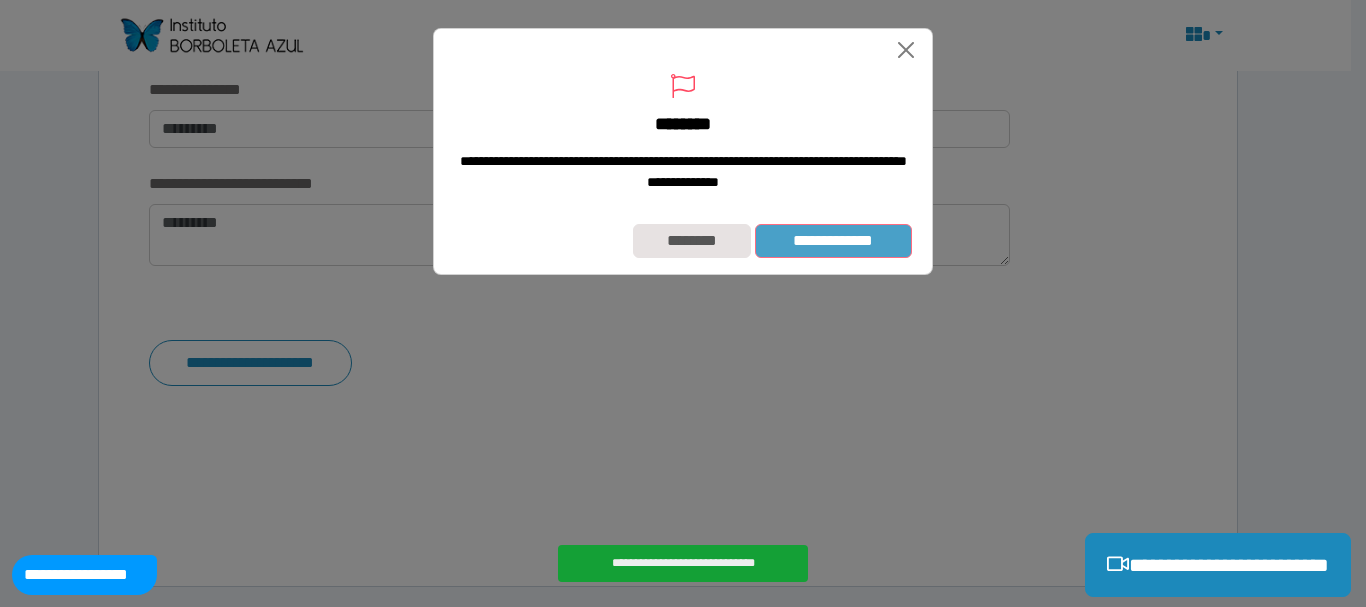 click on "**********" at bounding box center [833, 241] 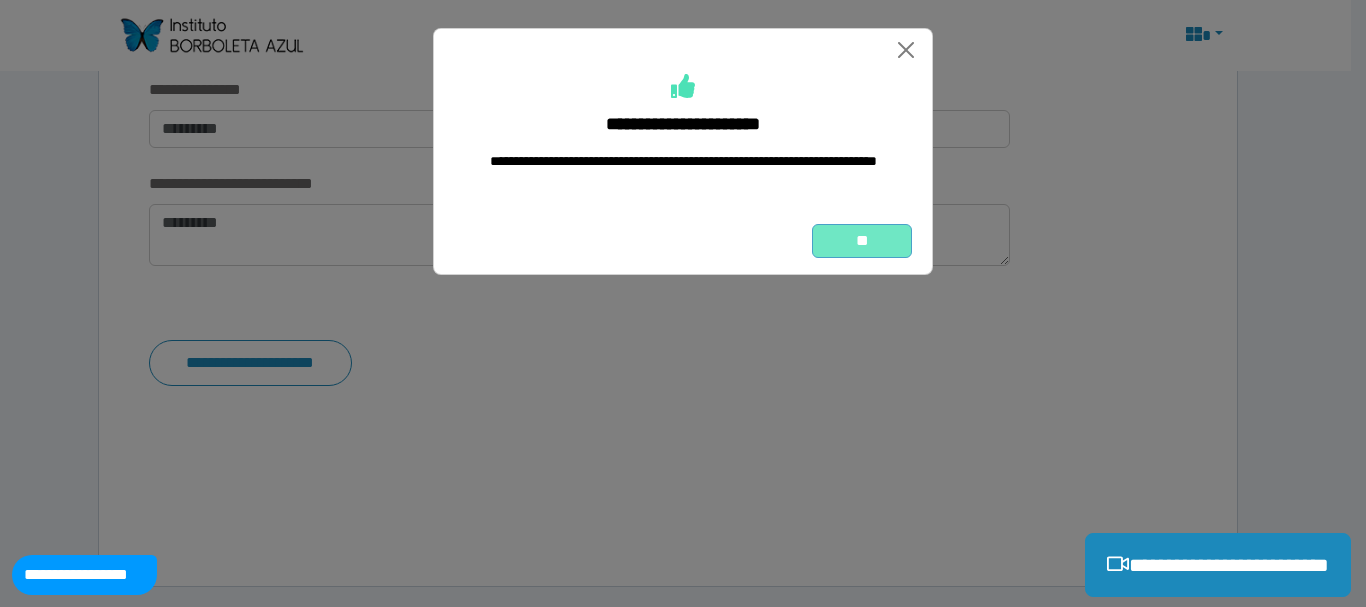 click on "**" at bounding box center [862, 241] 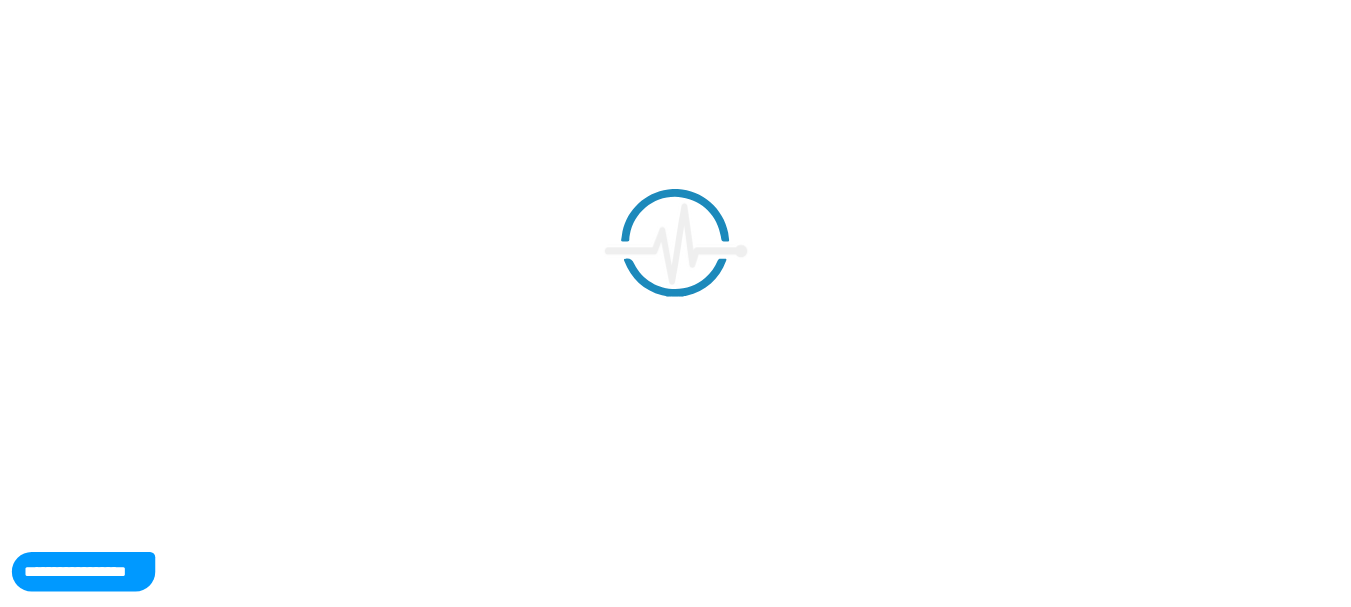 scroll, scrollTop: 0, scrollLeft: 0, axis: both 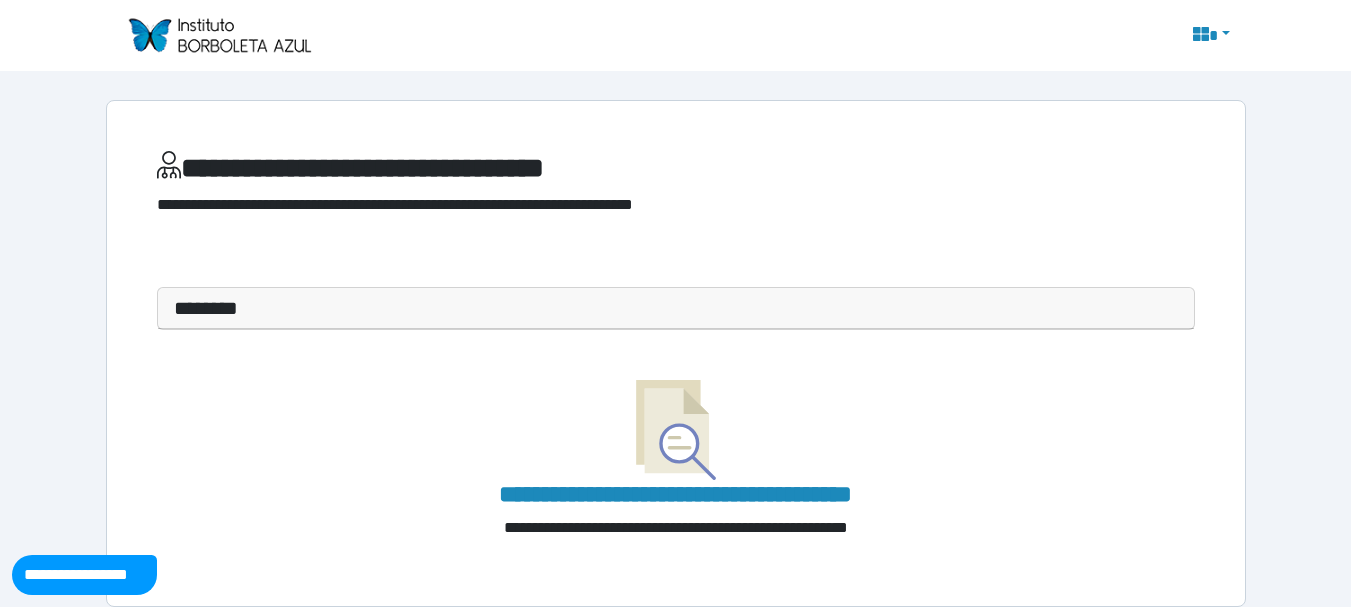 click at bounding box center [1209, 36] 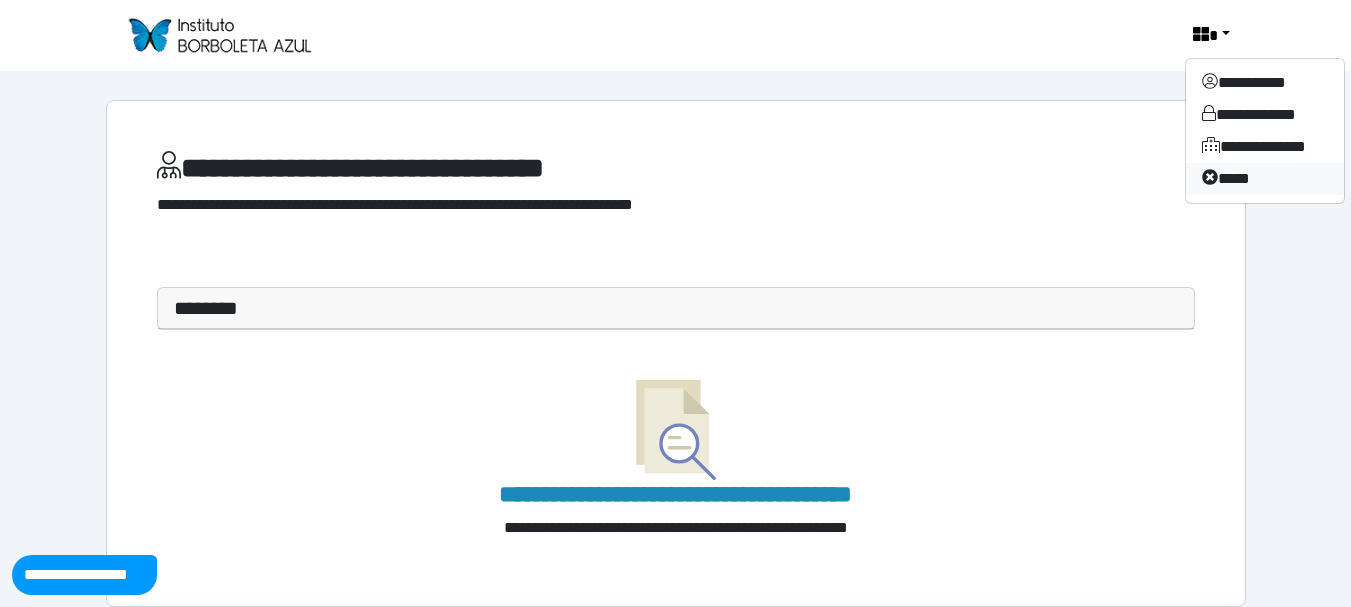 click on "****" at bounding box center [1265, 179] 